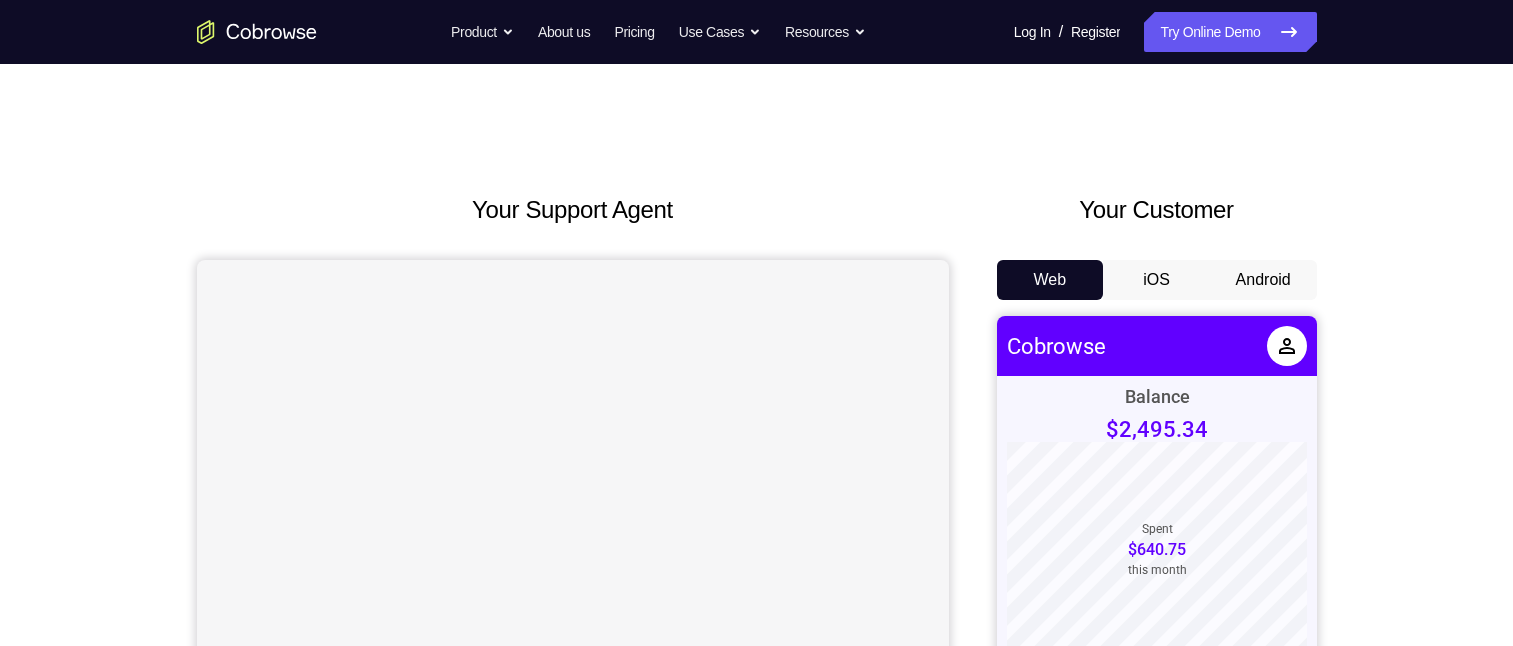 scroll, scrollTop: 0, scrollLeft: 0, axis: both 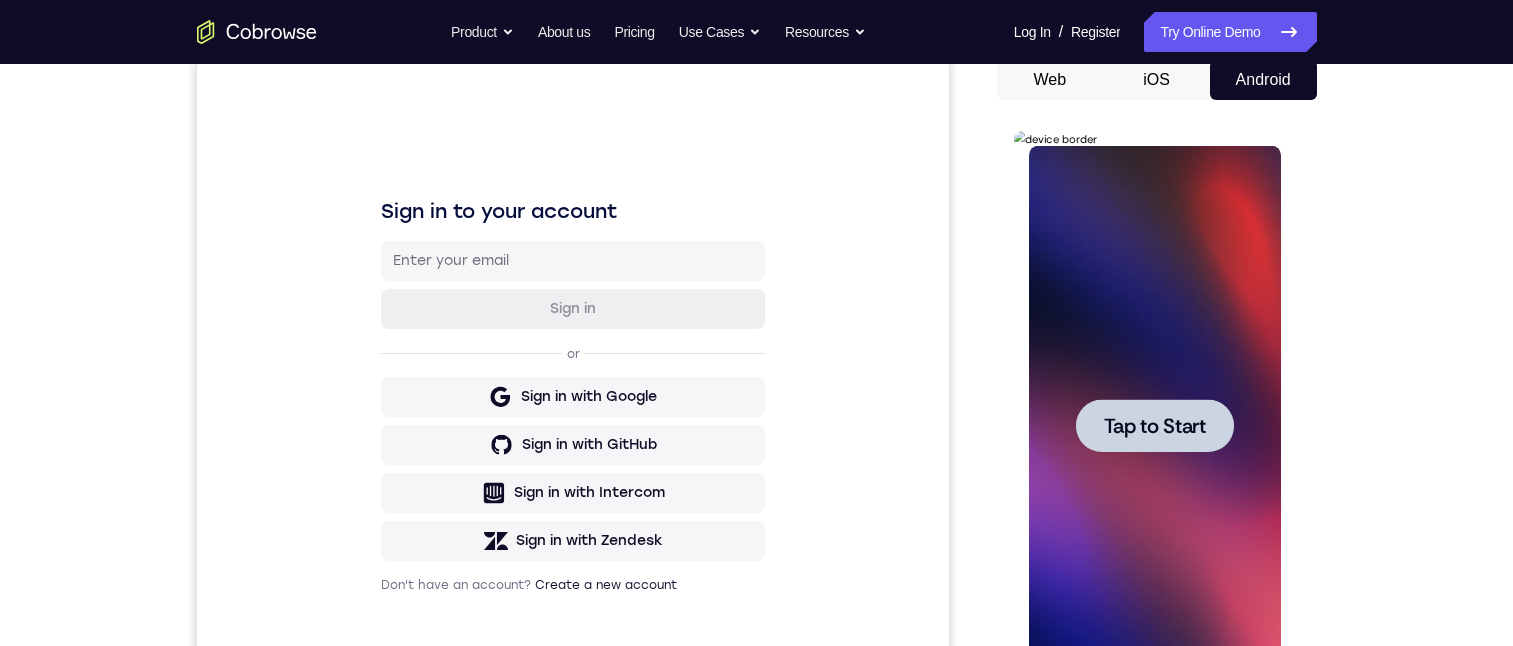 click on "Tap to Start" at bounding box center [1155, 426] 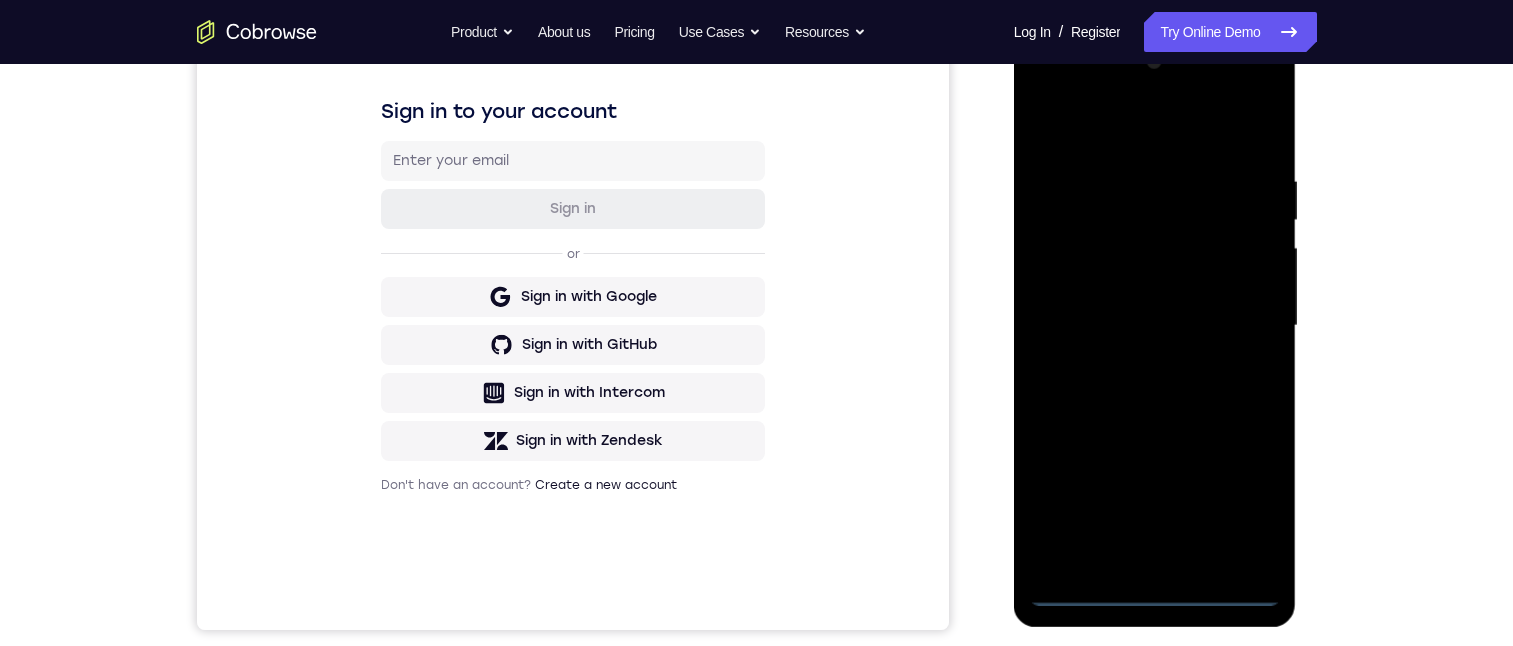 scroll, scrollTop: 400, scrollLeft: 0, axis: vertical 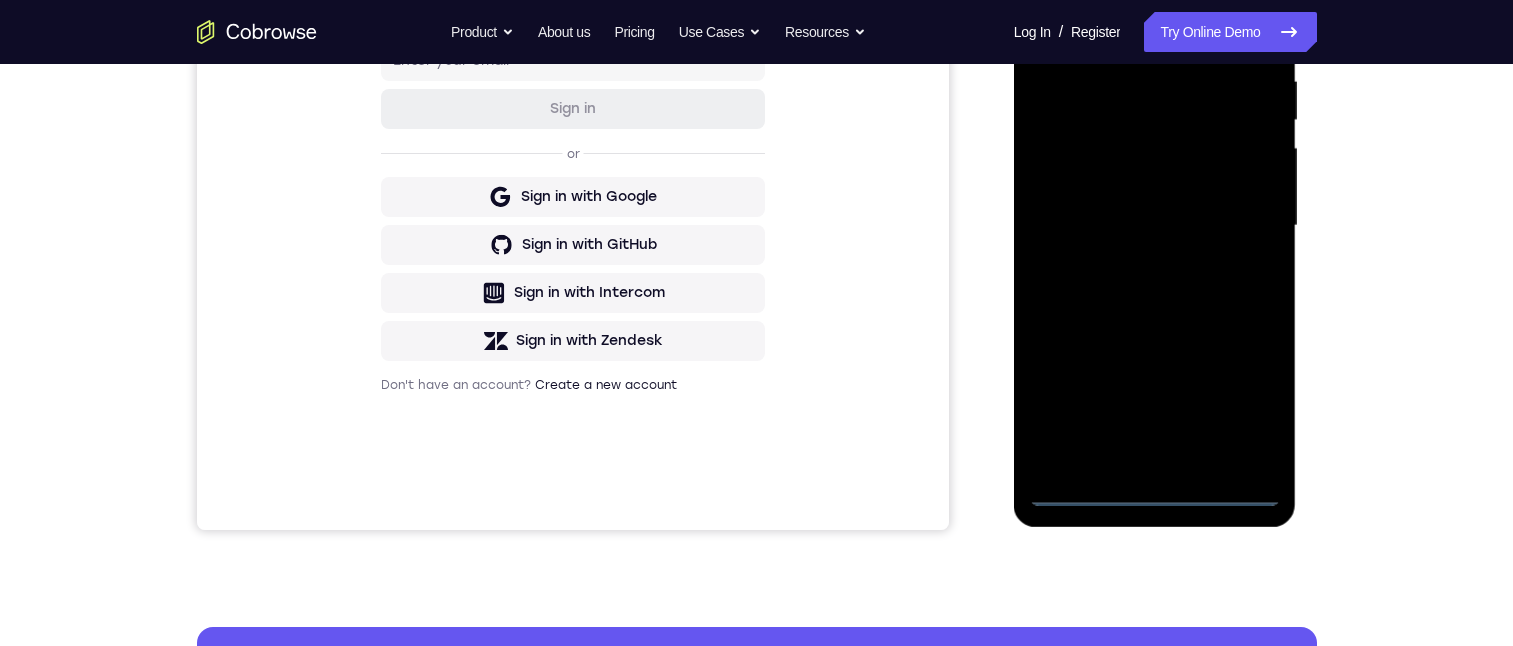 drag, startPoint x: 1156, startPoint y: 497, endPoint x: 1761, endPoint y: 182, distance: 682.09235 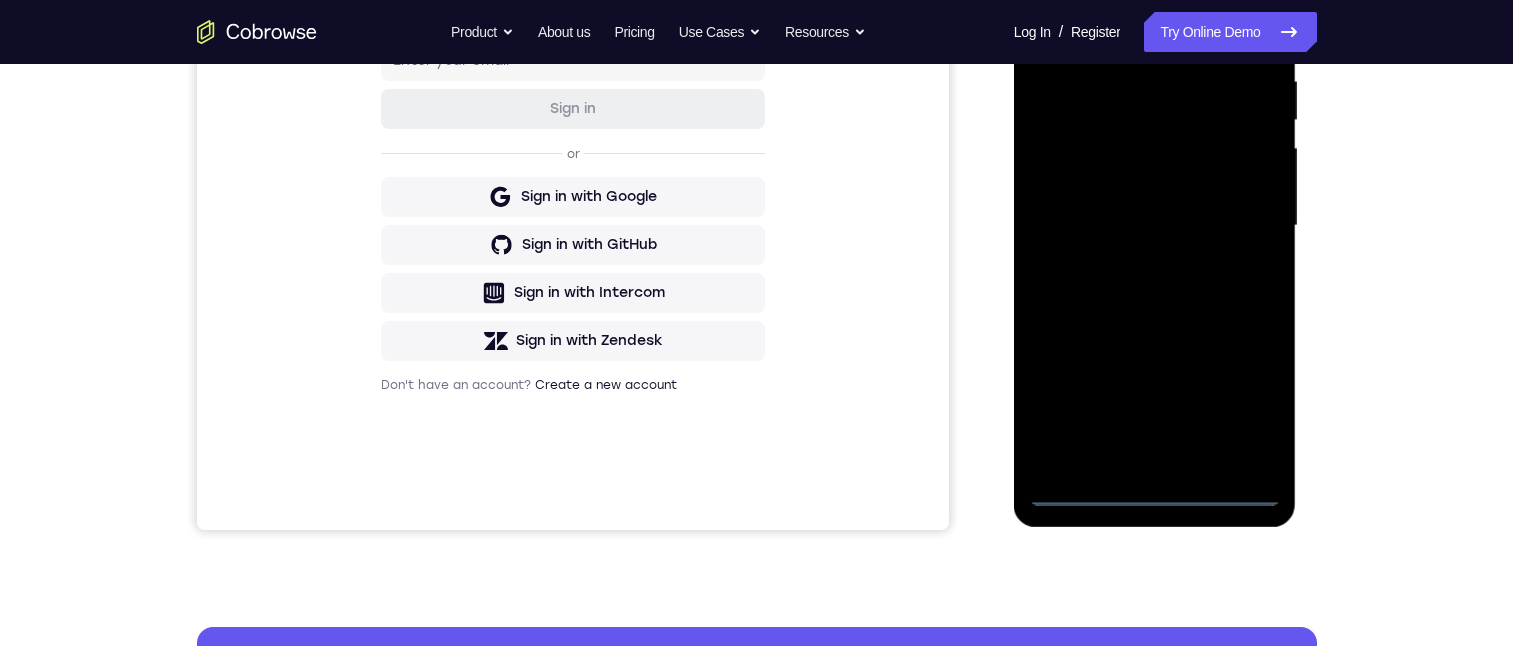 click at bounding box center [1155, 226] 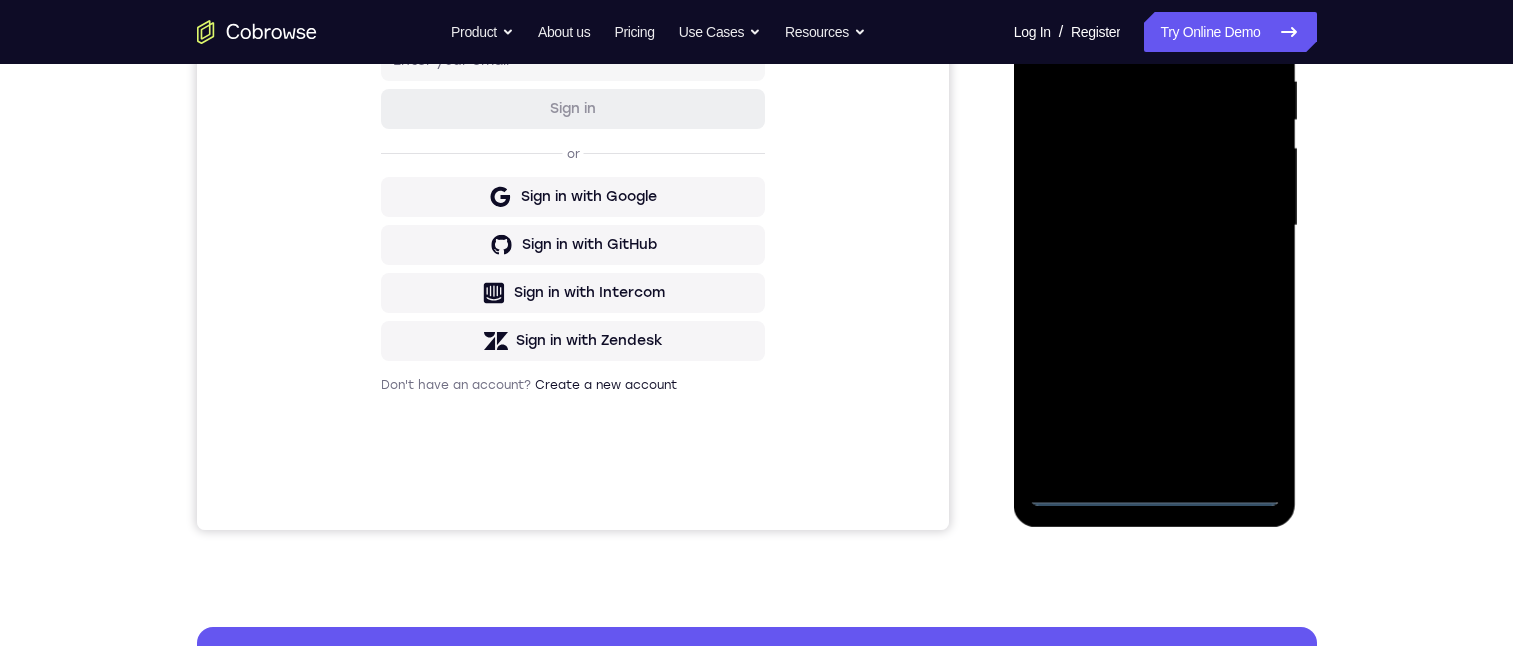 scroll, scrollTop: 200, scrollLeft: 0, axis: vertical 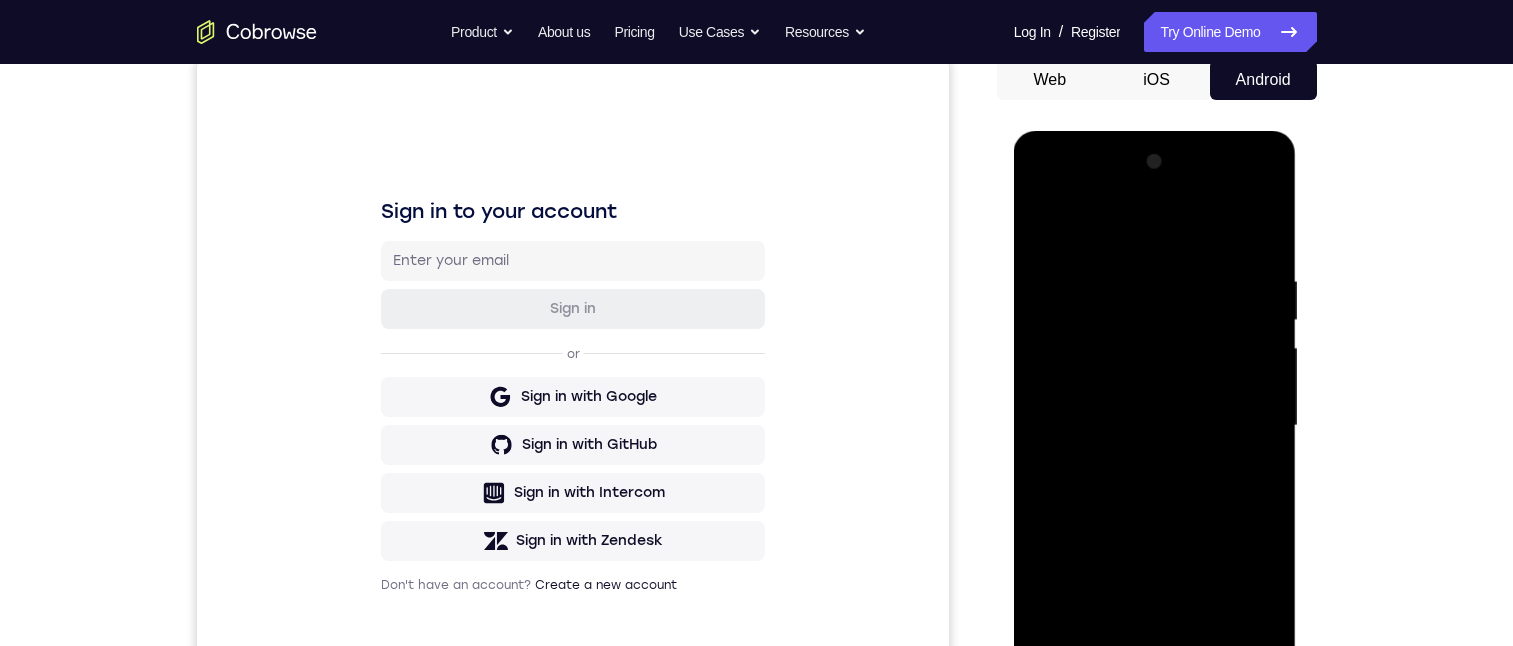 click at bounding box center [1155, 426] 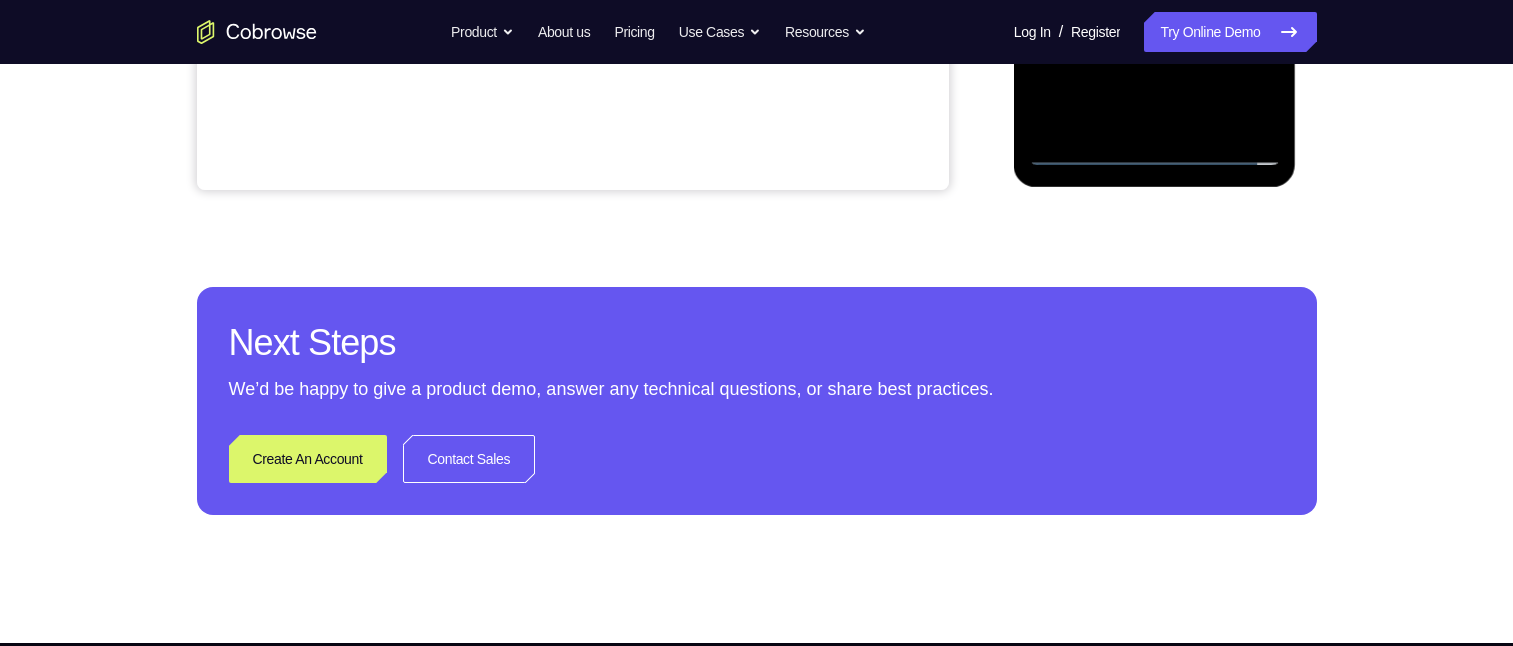scroll, scrollTop: 265, scrollLeft: 0, axis: vertical 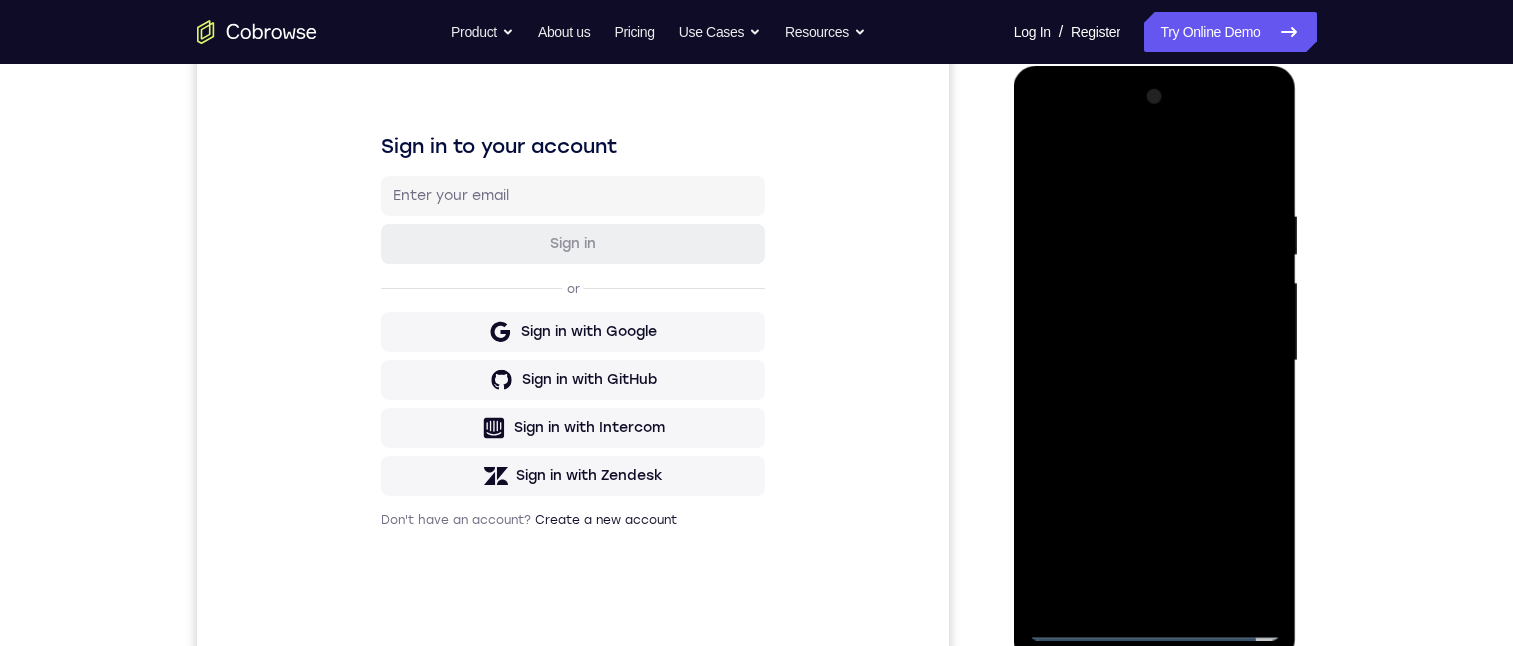 drag, startPoint x: 1169, startPoint y: 286, endPoint x: 1140, endPoint y: 319, distance: 43.931767 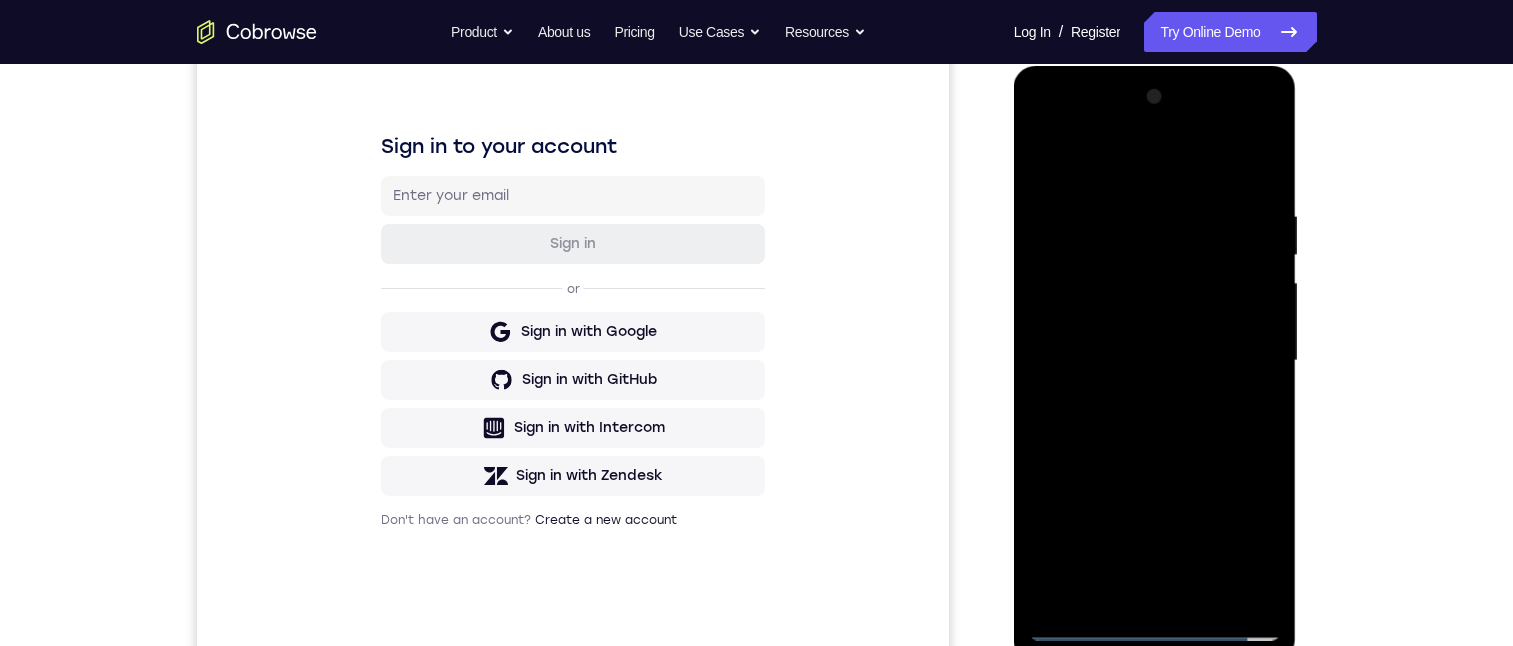click at bounding box center (1155, 361) 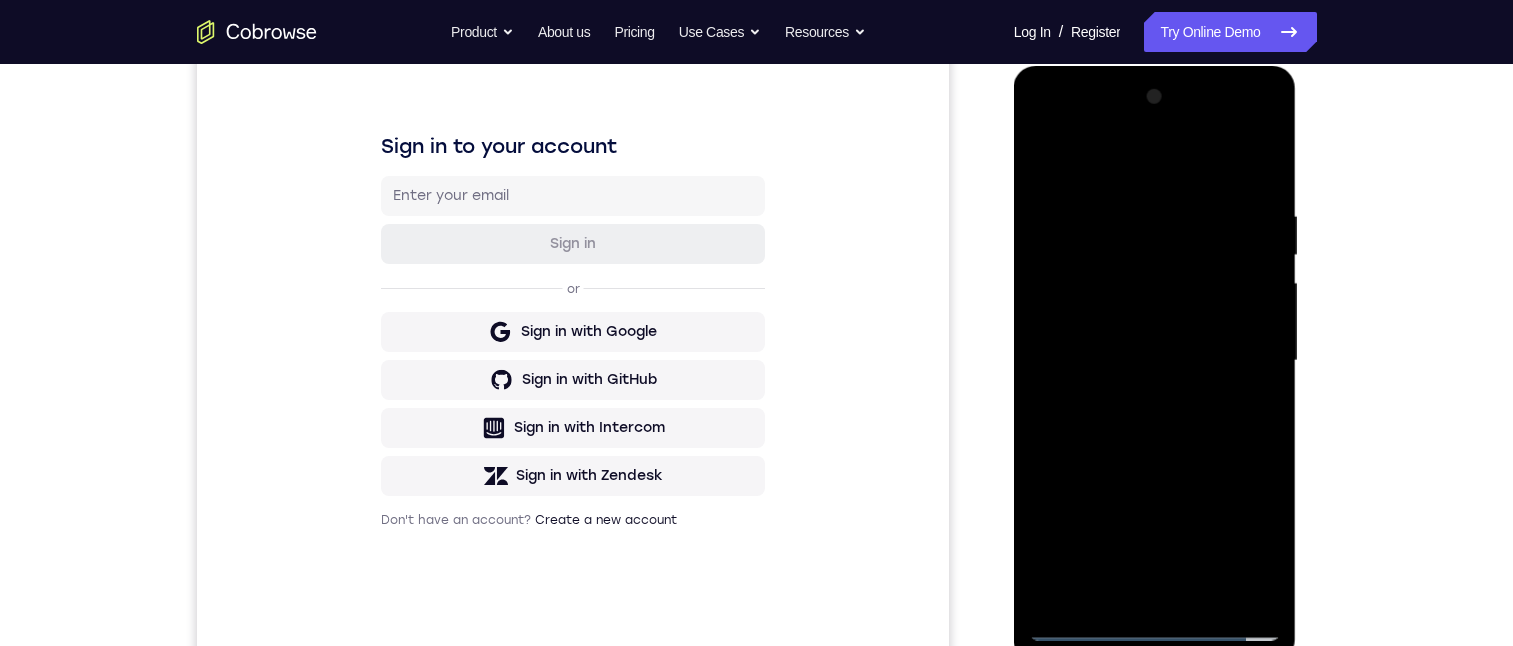 click at bounding box center (1155, 361) 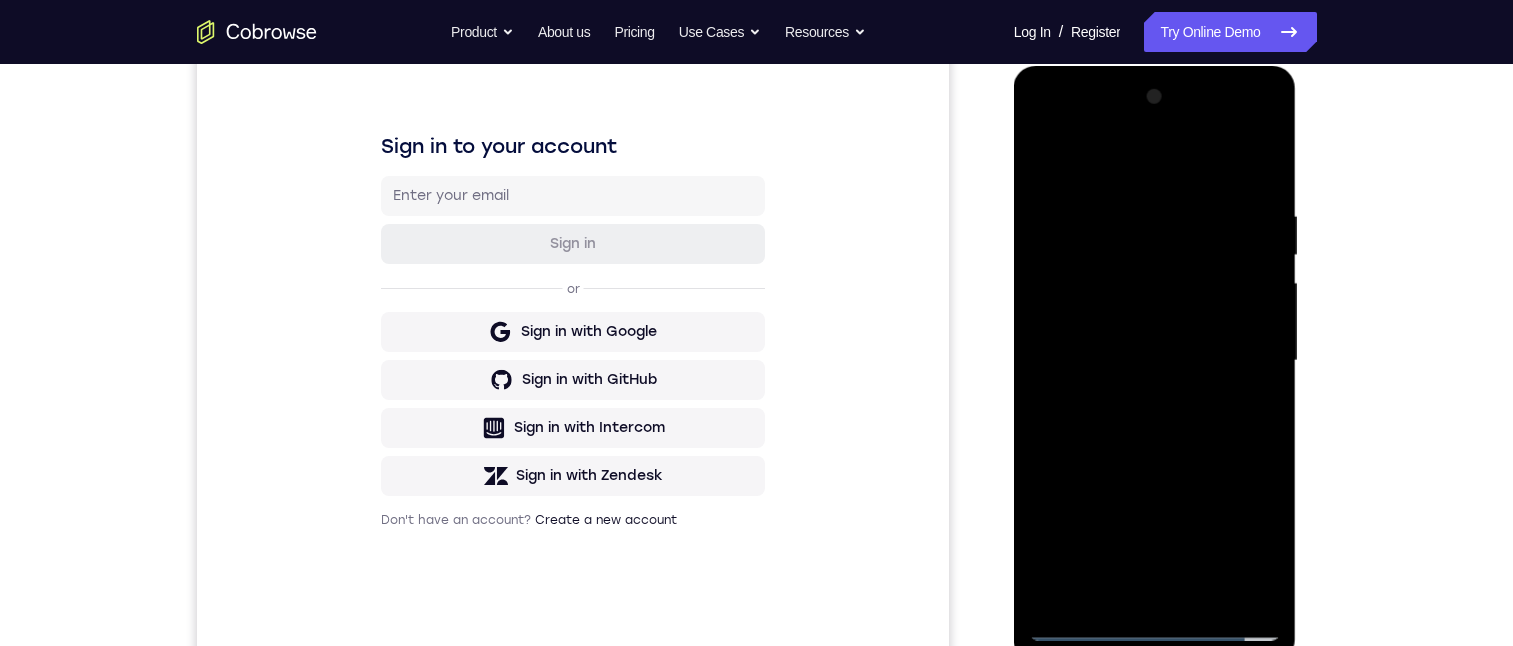 scroll, scrollTop: 365, scrollLeft: 0, axis: vertical 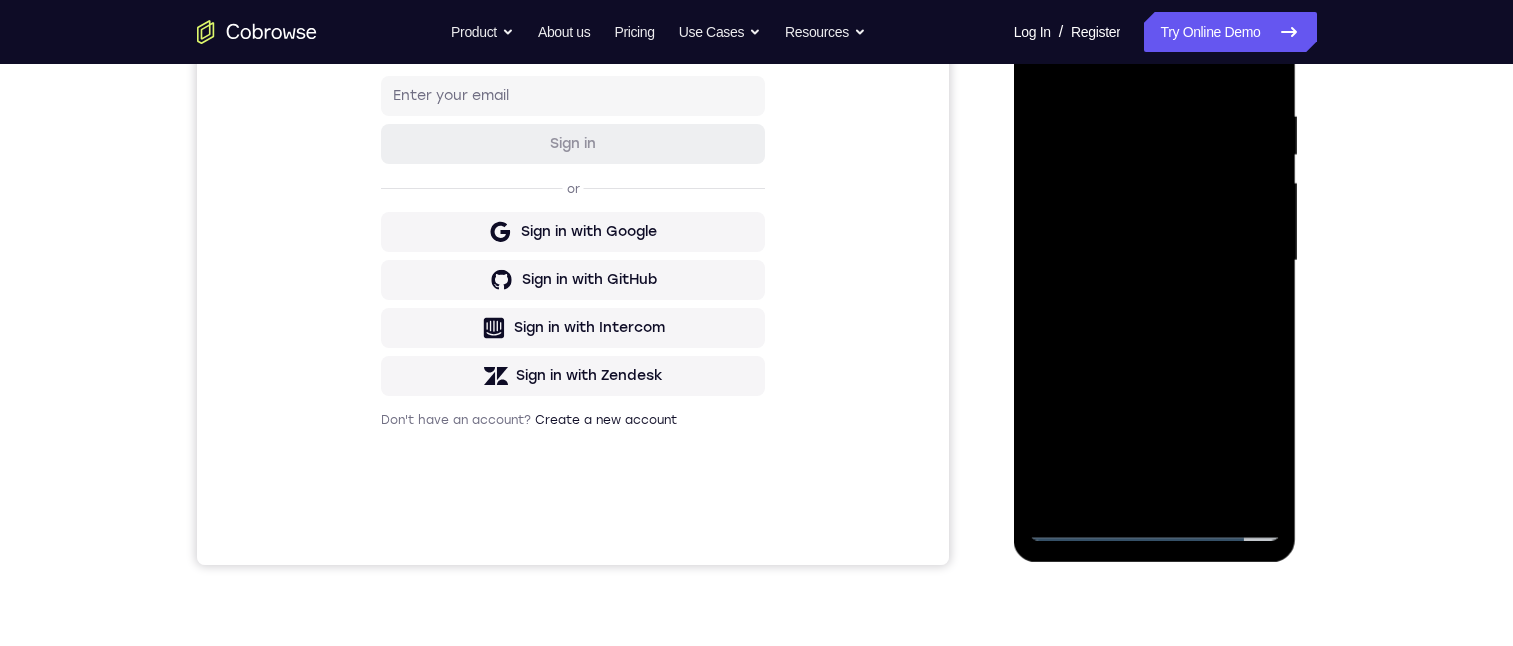 click at bounding box center [1155, 261] 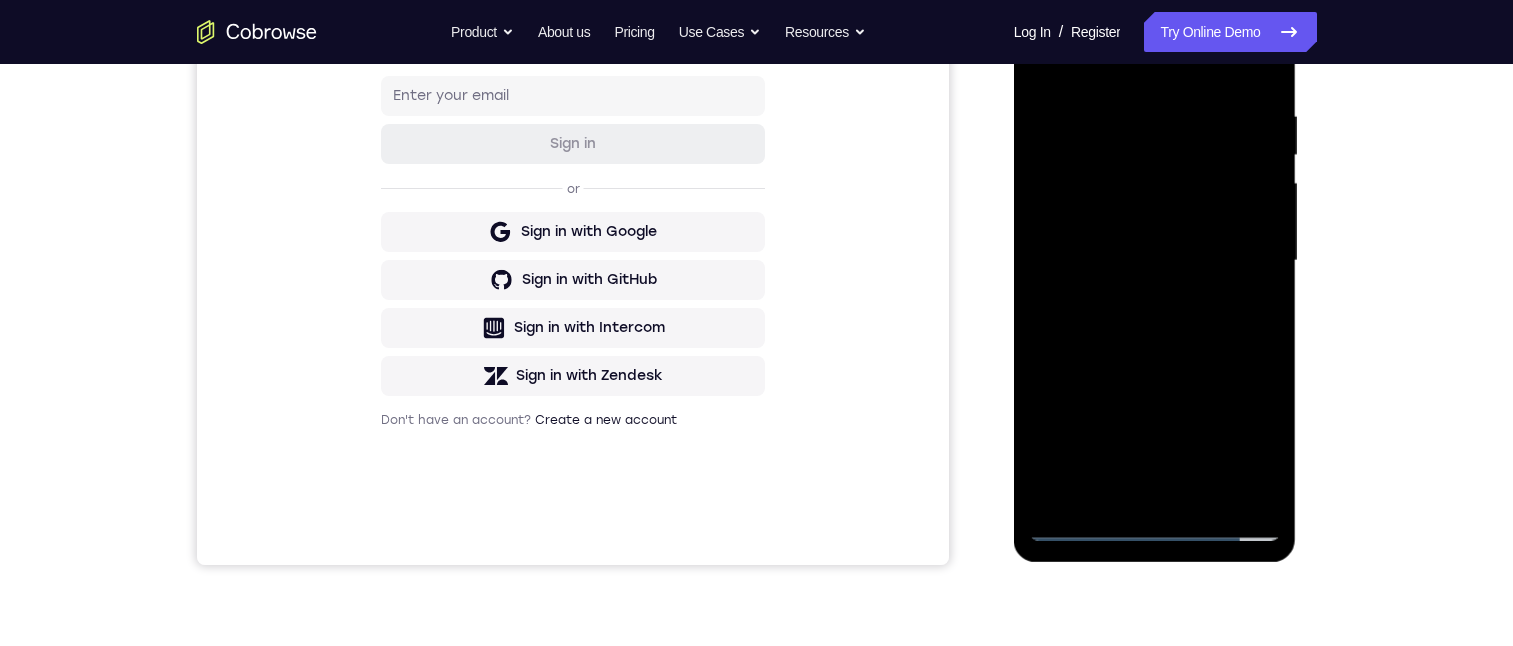 drag, startPoint x: 1205, startPoint y: 81, endPoint x: 1281, endPoint y: 294, distance: 226.1526 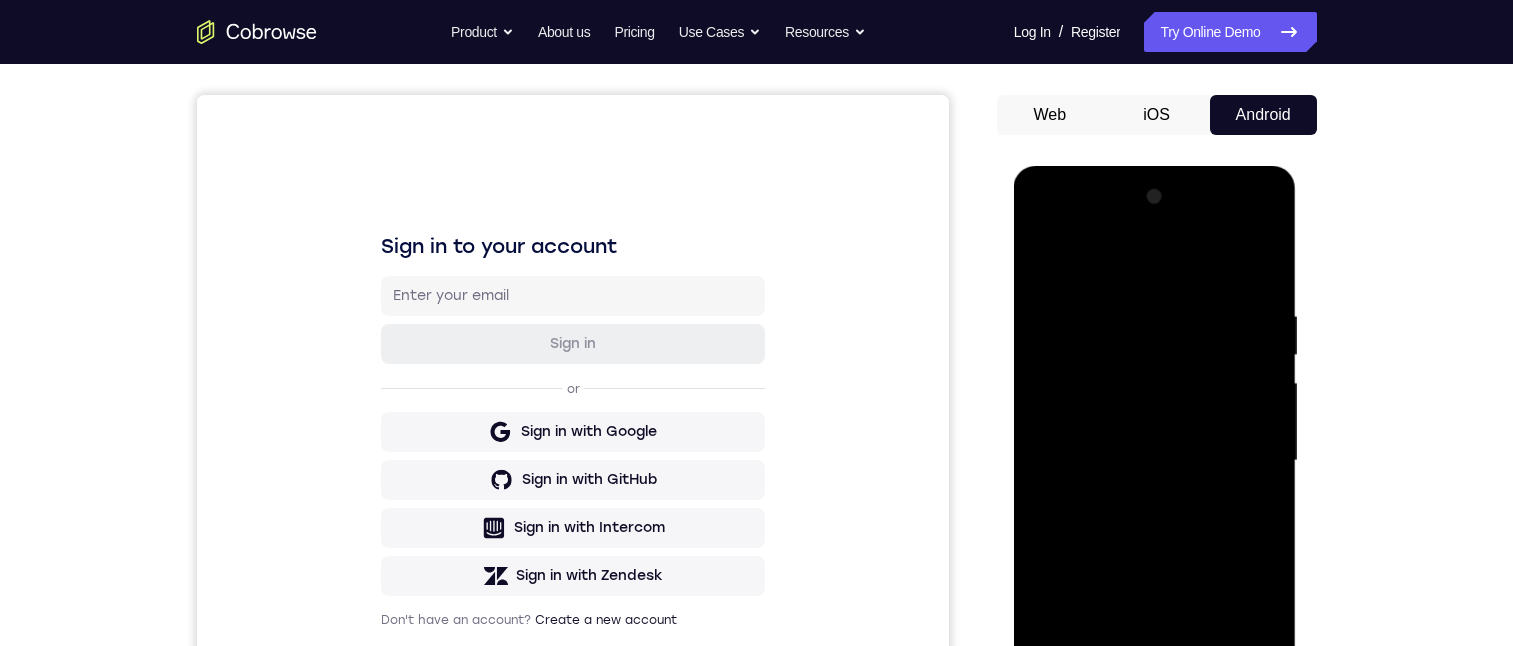 scroll, scrollTop: 265, scrollLeft: 0, axis: vertical 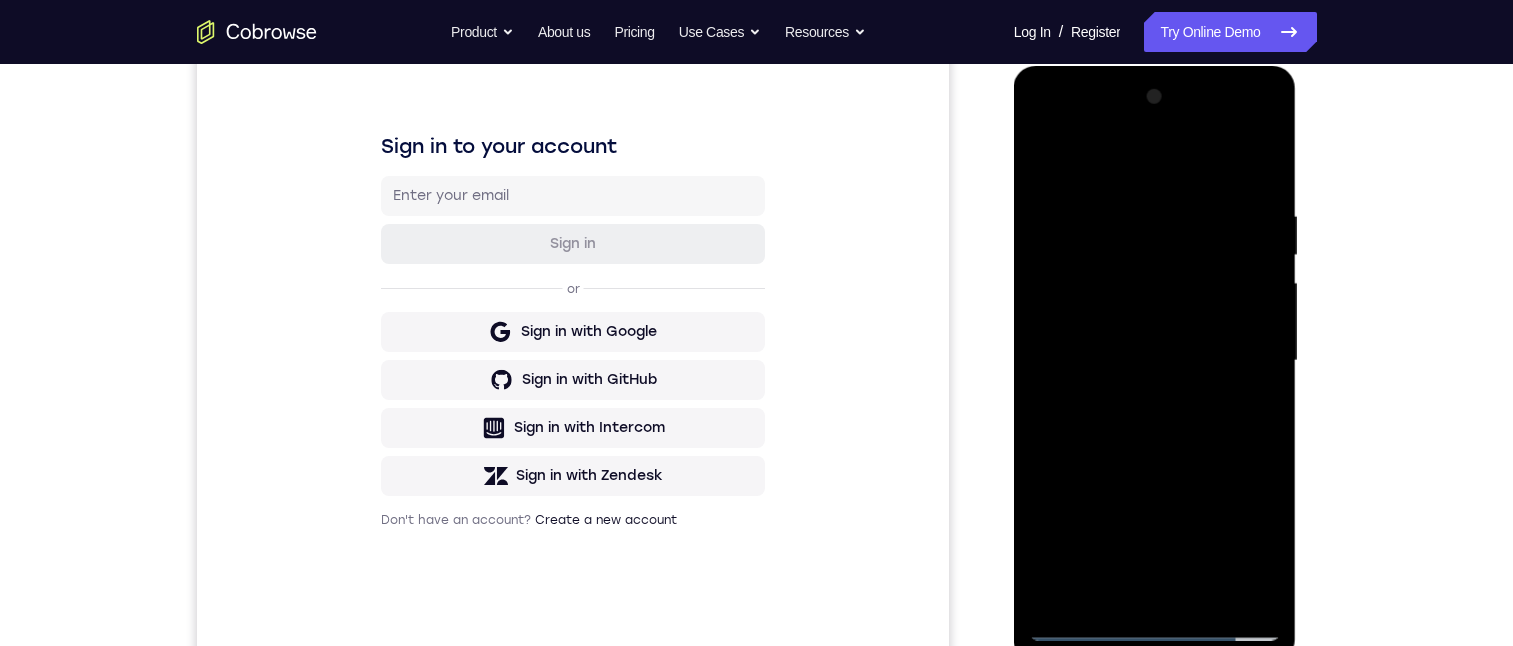 click at bounding box center (1155, 361) 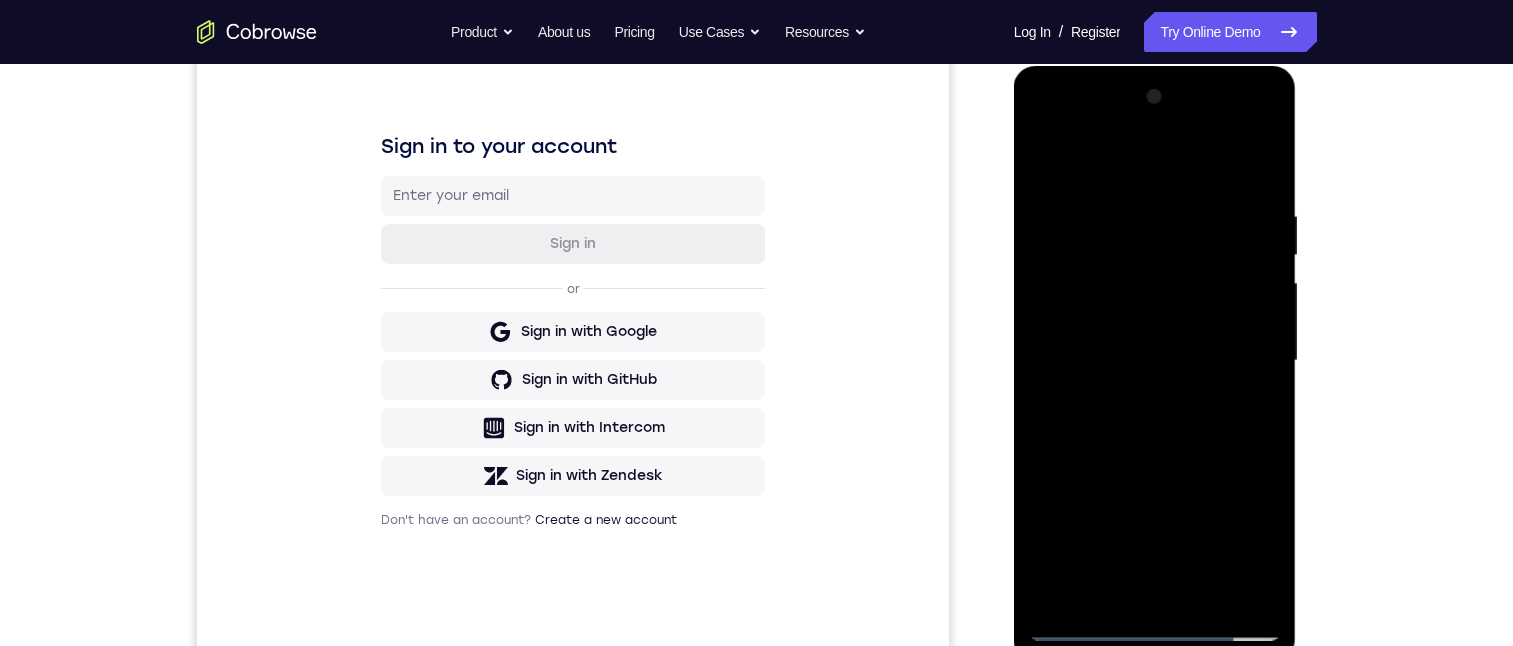click at bounding box center (1155, 361) 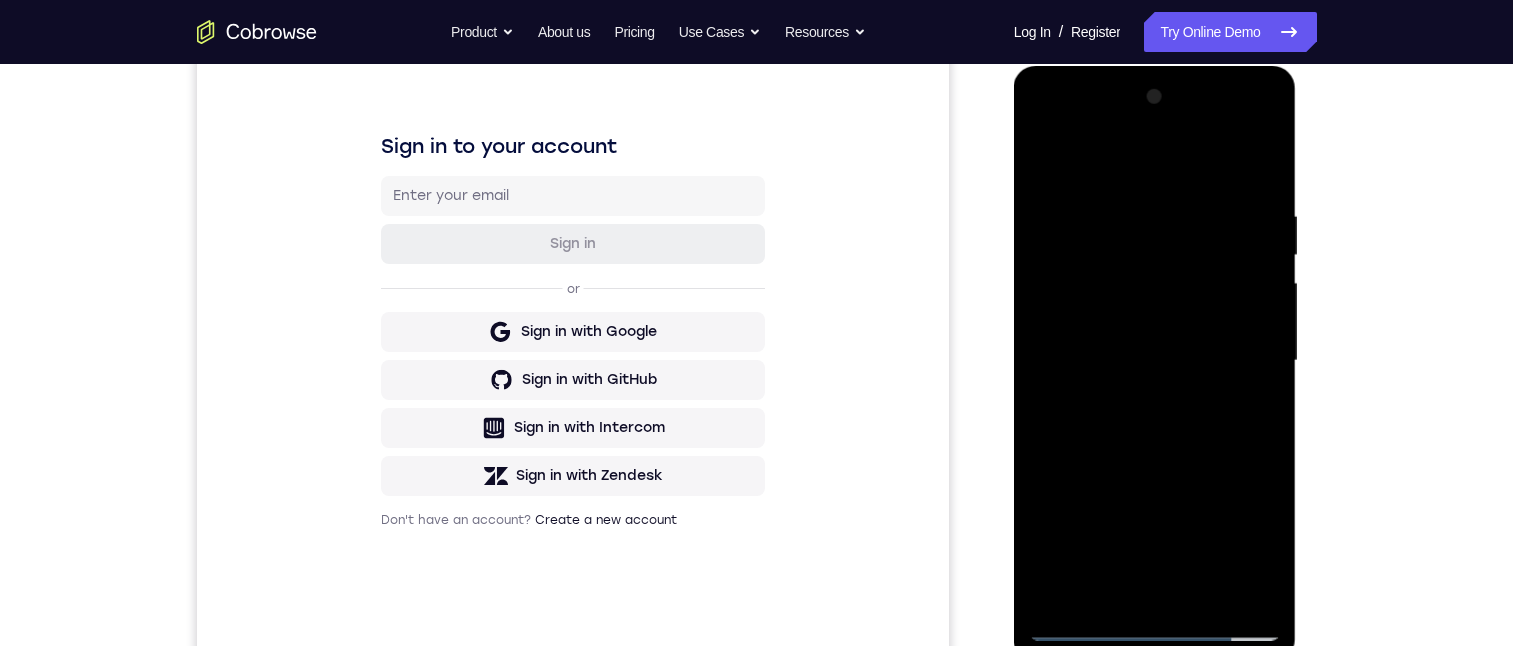 click at bounding box center (1155, 361) 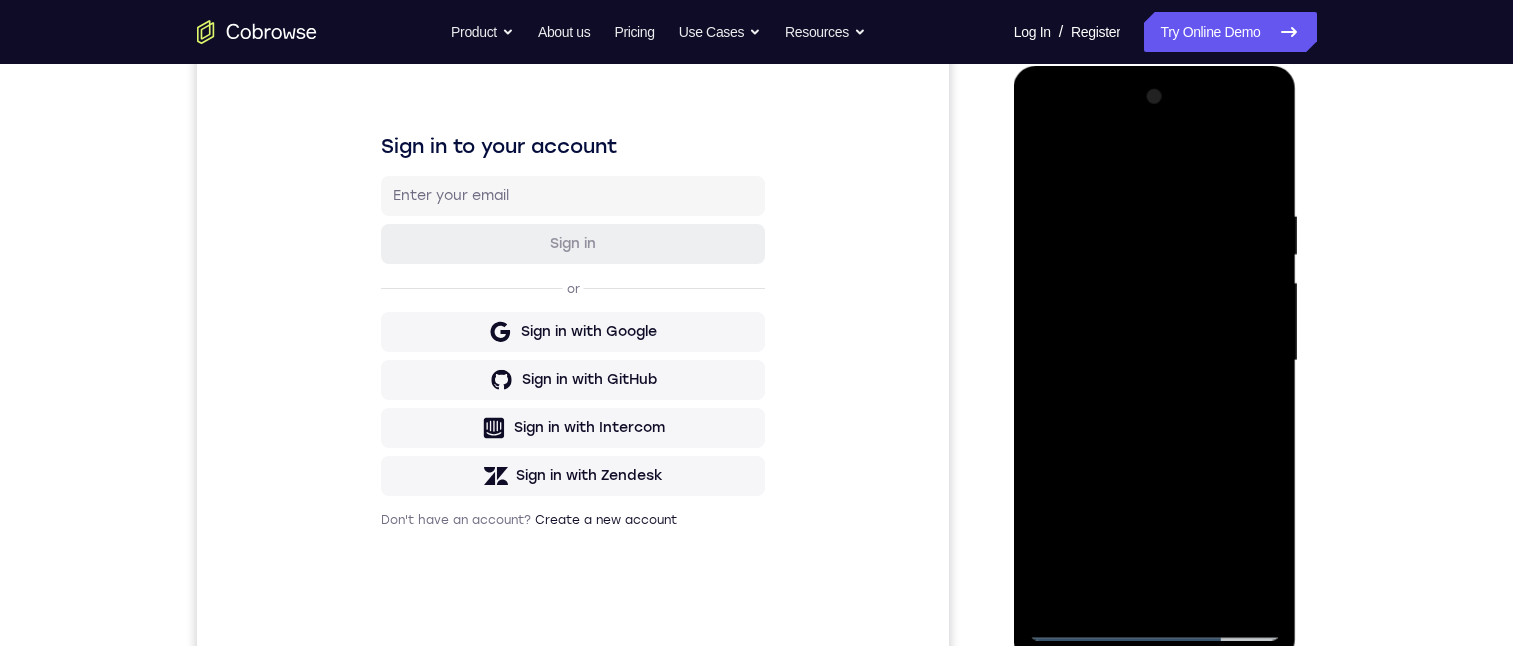 click at bounding box center [1155, 361] 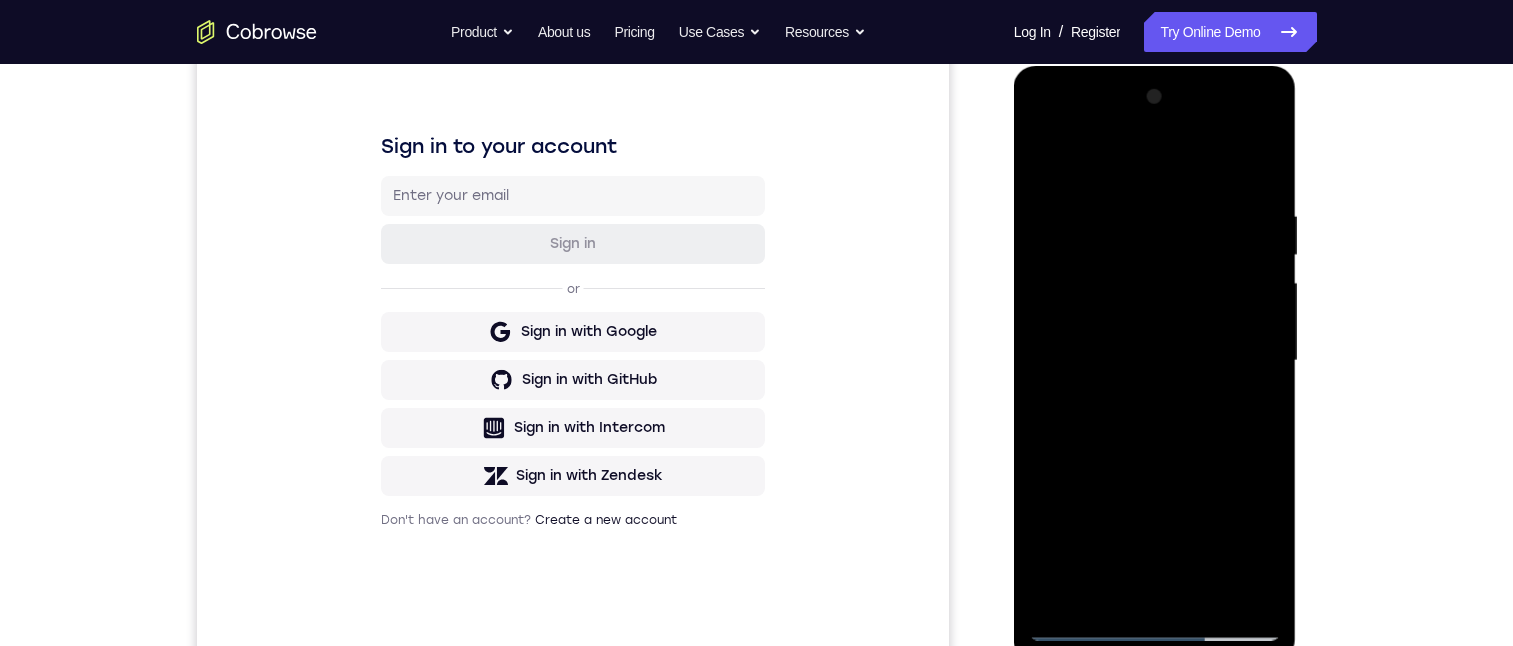 click at bounding box center (1155, 361) 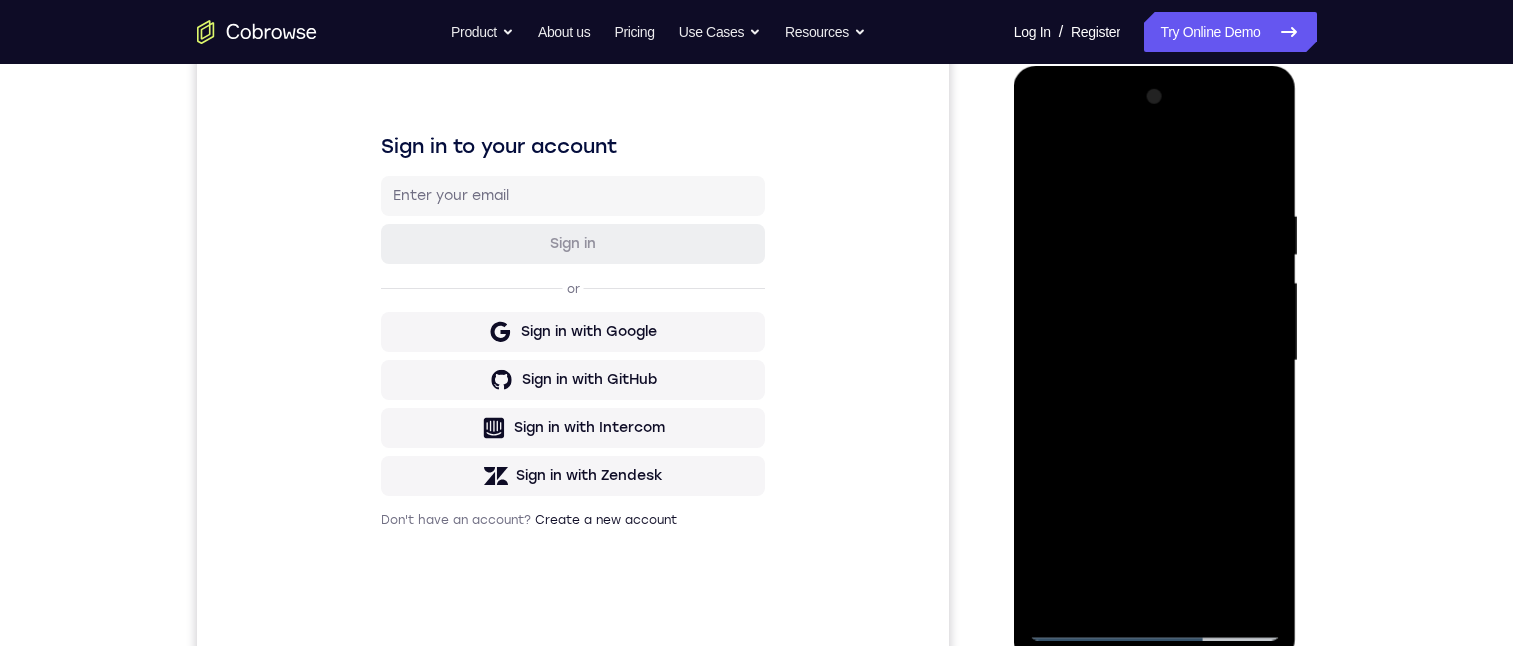 click at bounding box center (1155, 361) 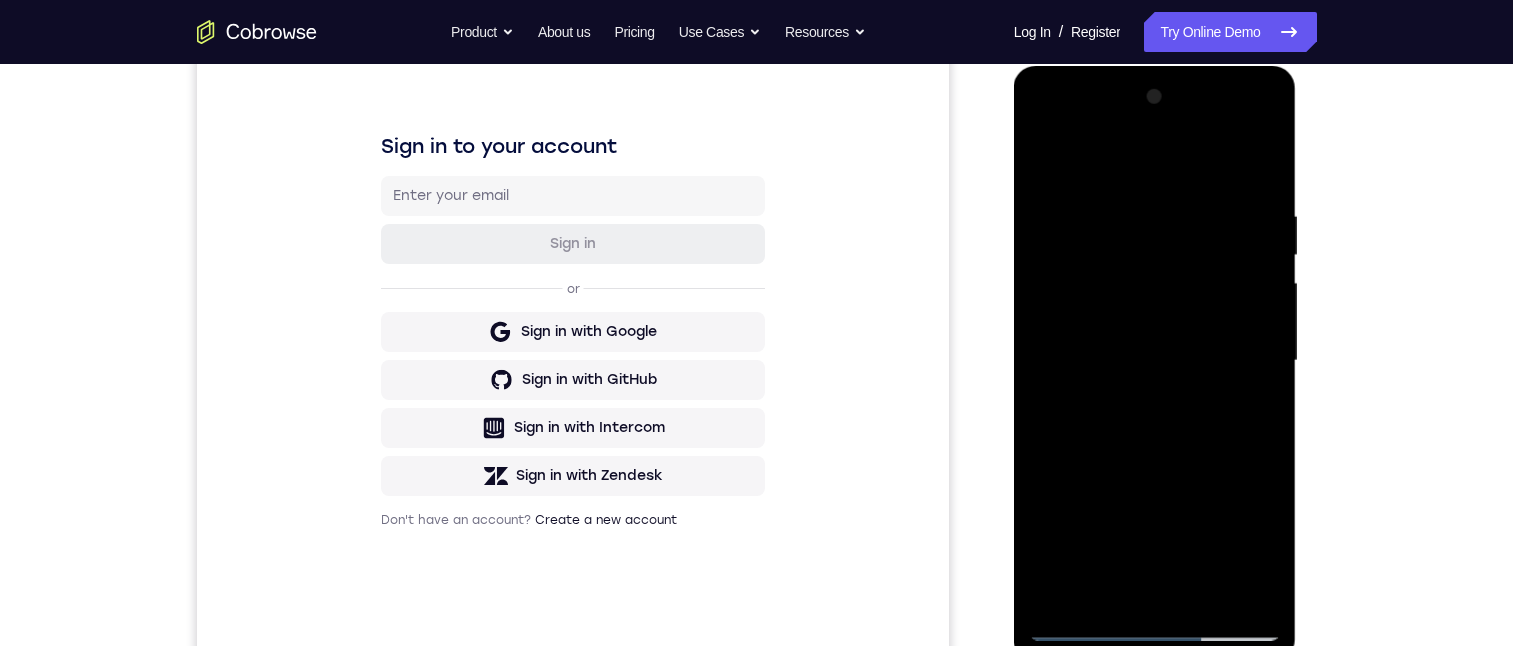 click at bounding box center [1155, 361] 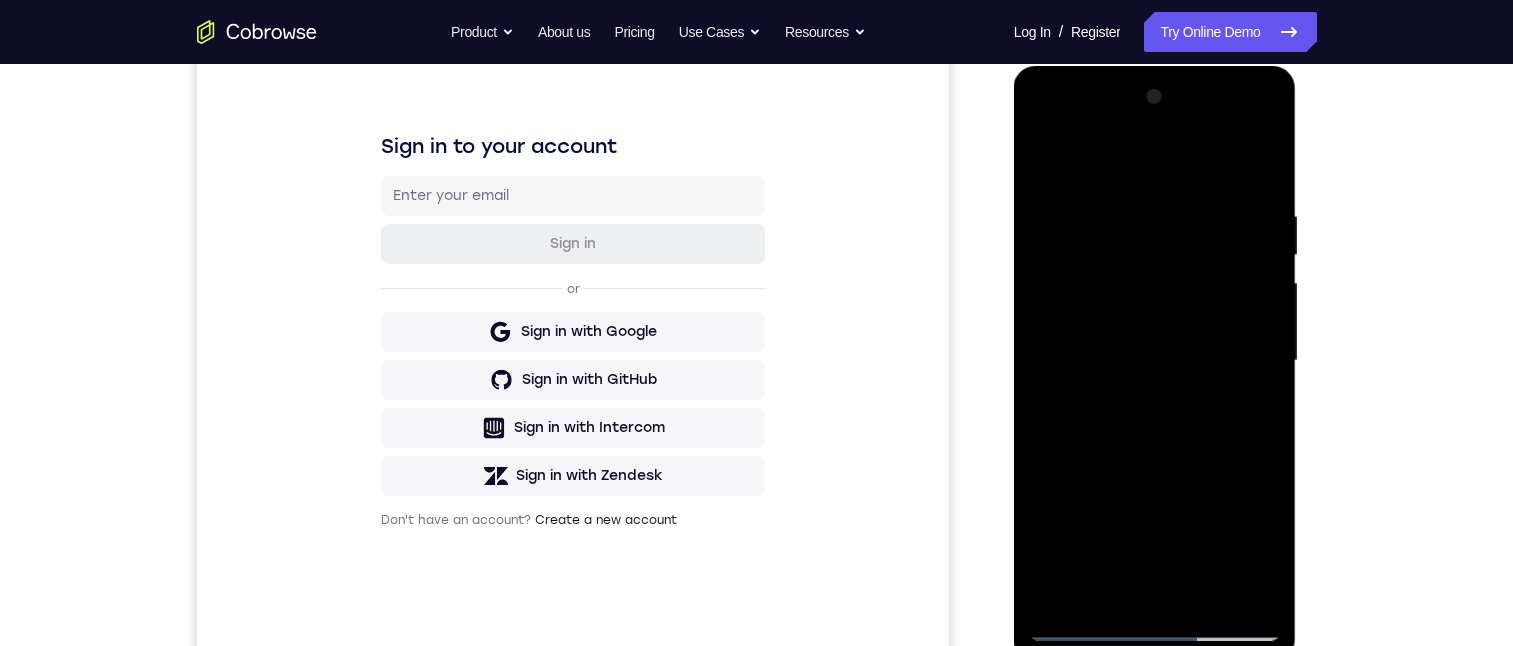click at bounding box center [1155, 361] 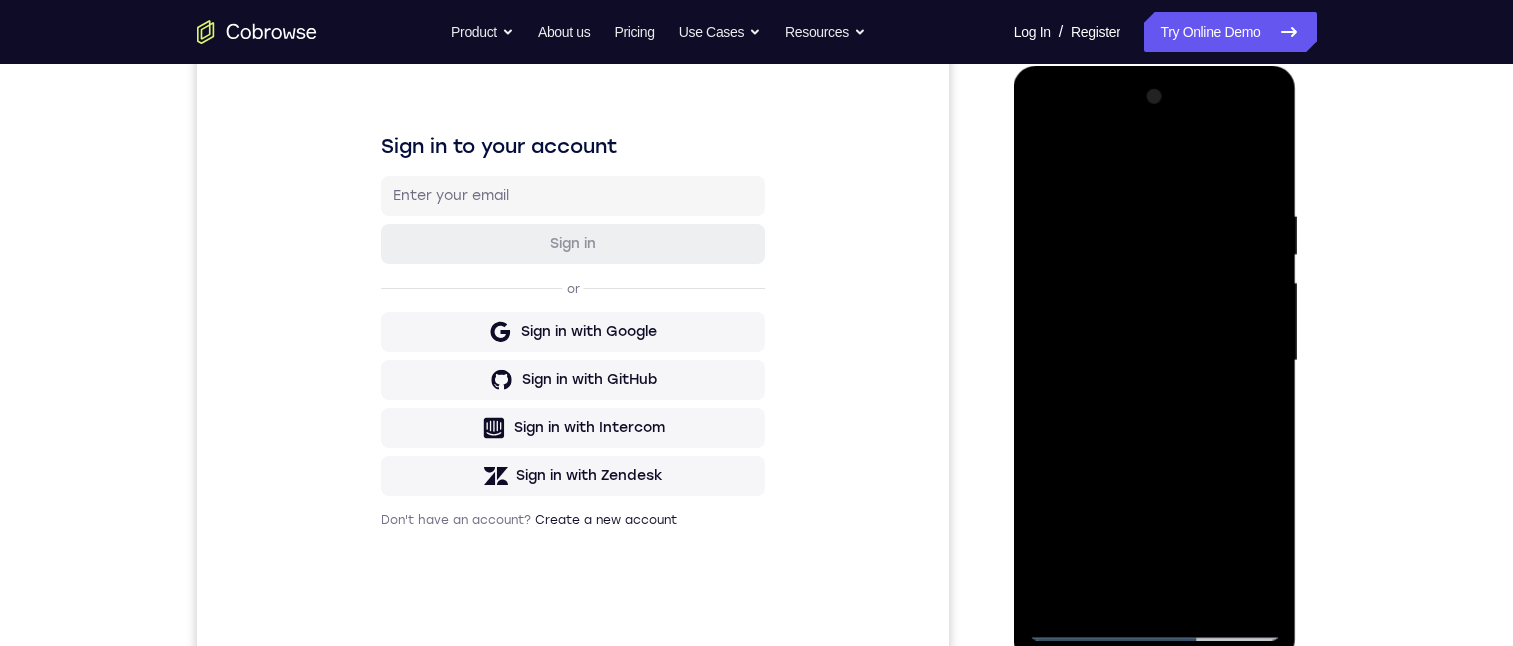 click at bounding box center (1155, 361) 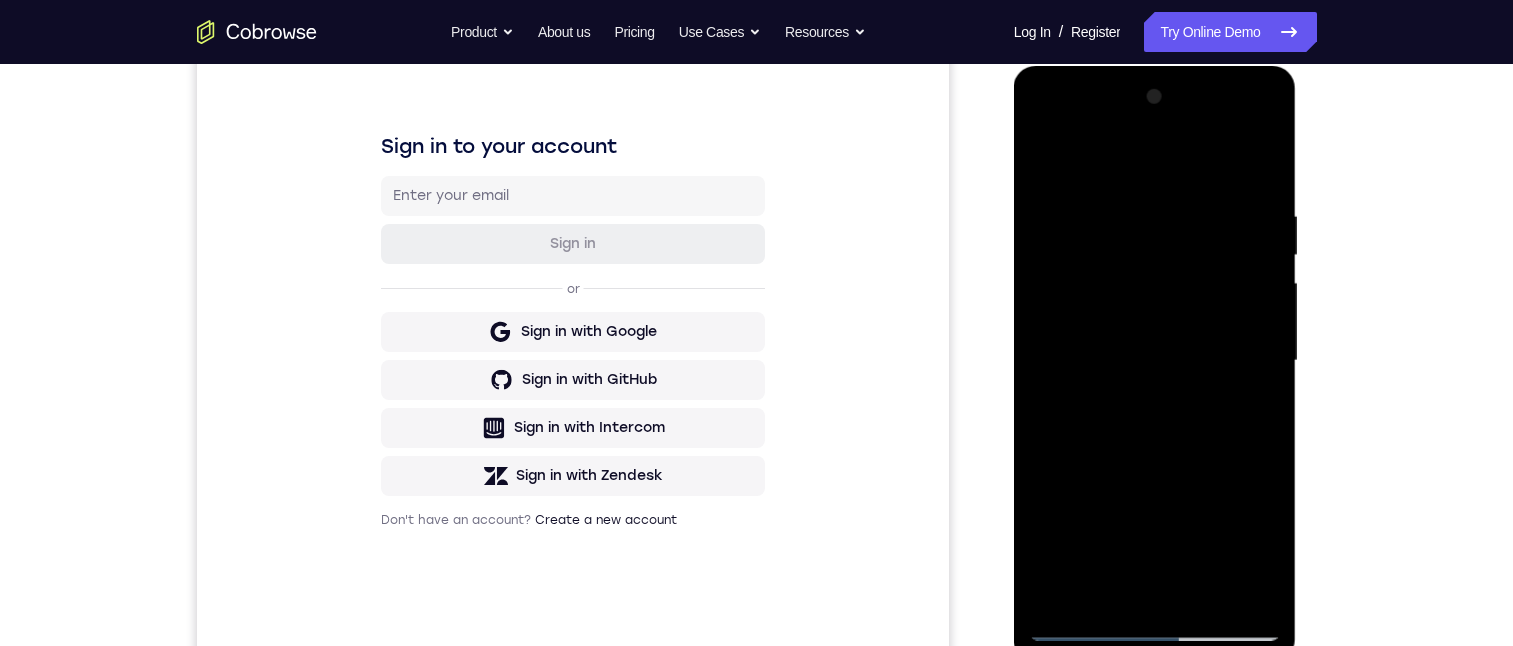 click at bounding box center (1155, 361) 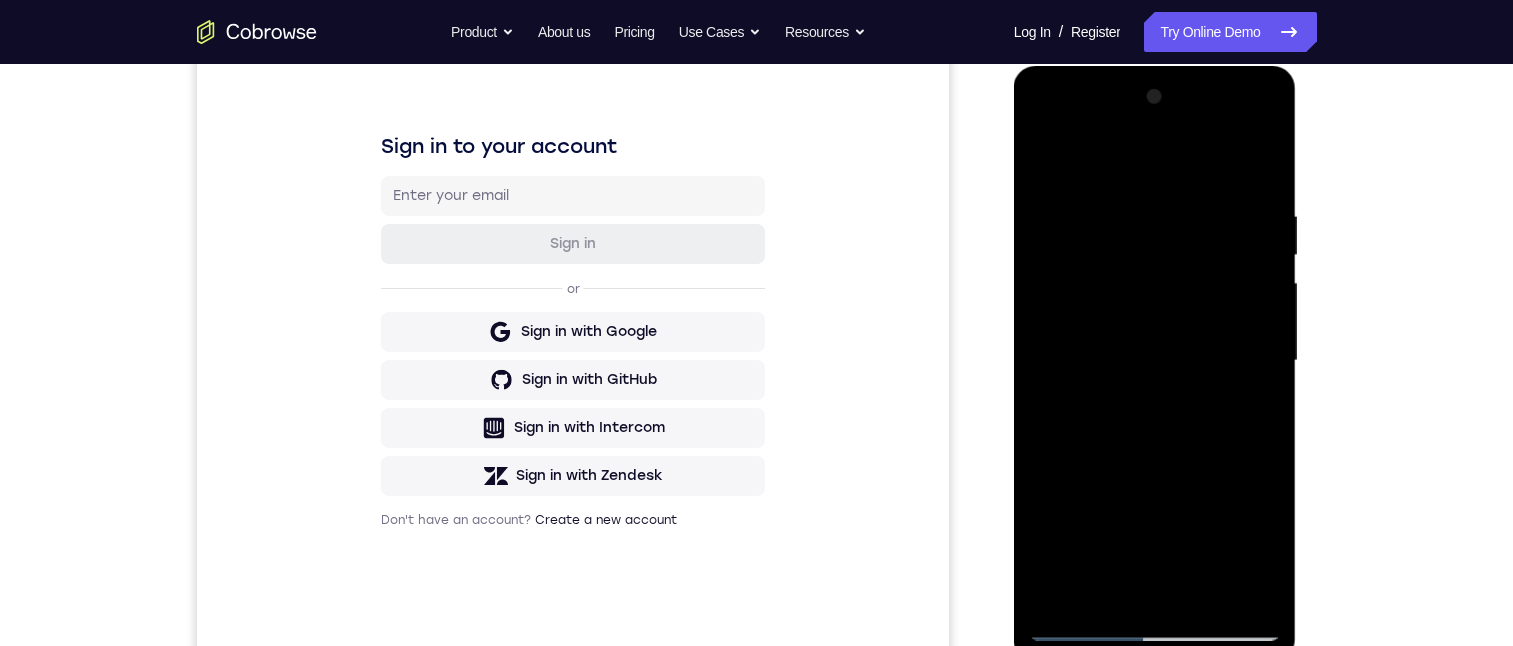 click at bounding box center [1155, 361] 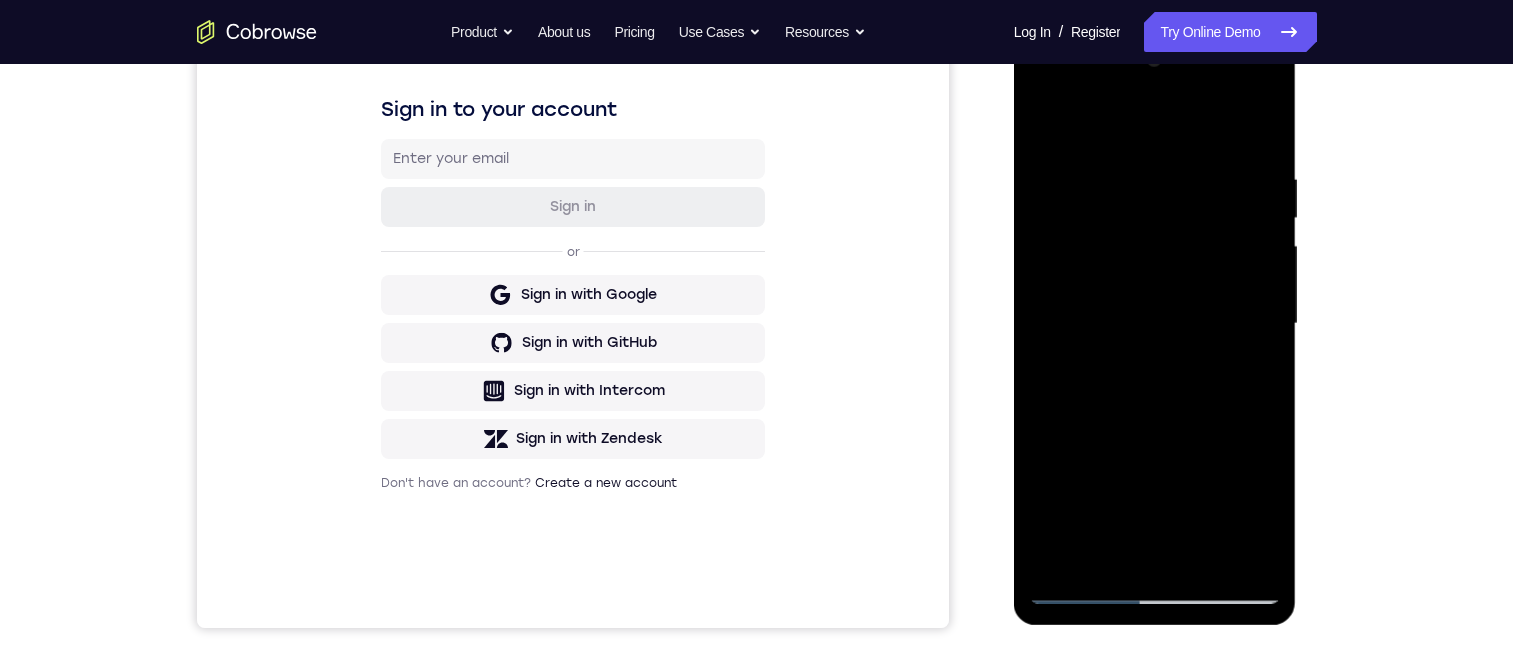 drag, startPoint x: 1209, startPoint y: 424, endPoint x: 1199, endPoint y: 232, distance: 192.26024 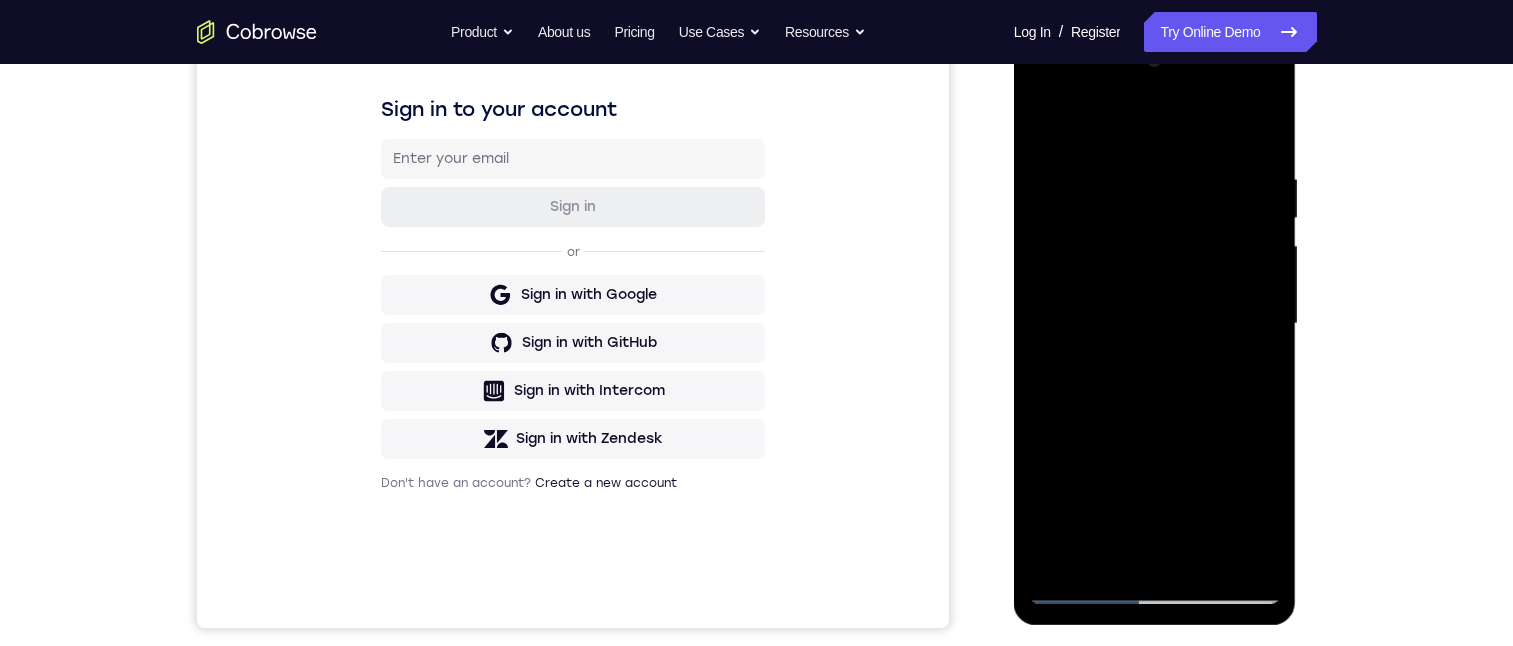 drag, startPoint x: 1220, startPoint y: 364, endPoint x: 1204, endPoint y: 250, distance: 115.11733 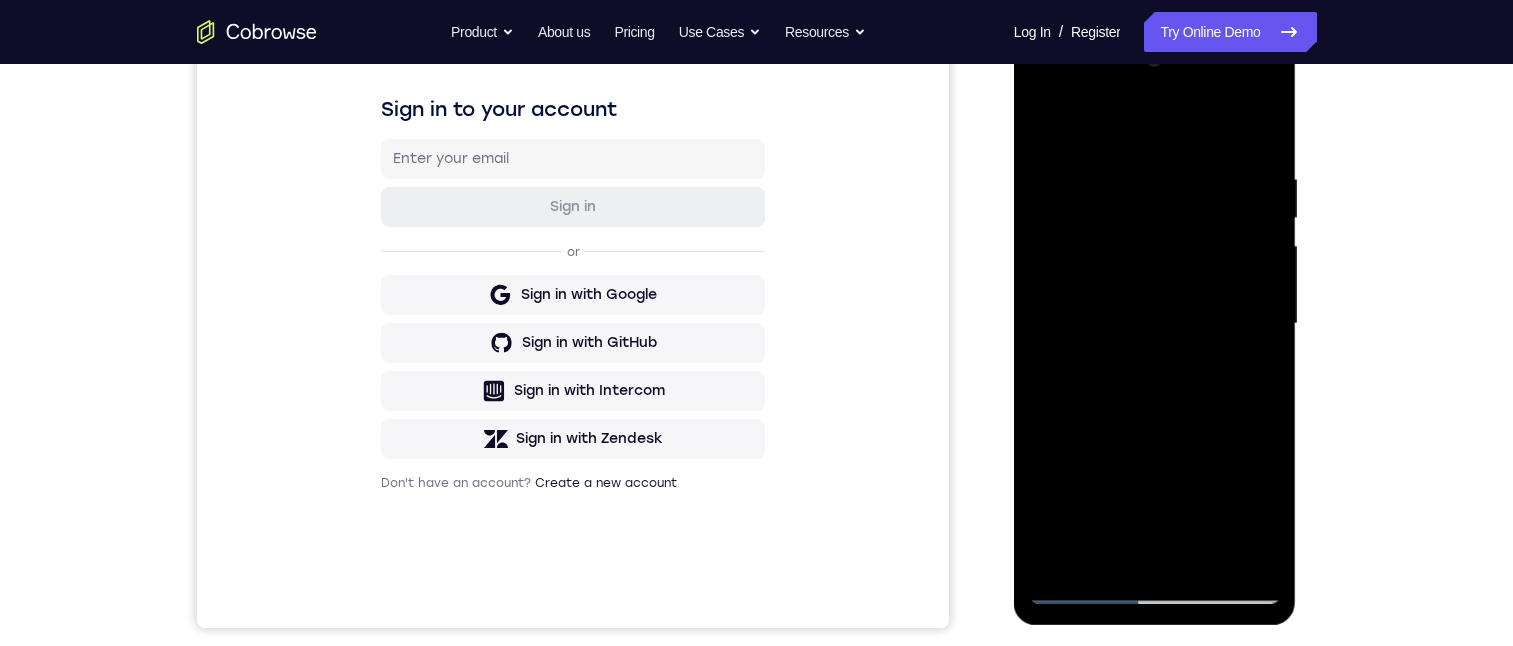 scroll, scrollTop: 365, scrollLeft: 0, axis: vertical 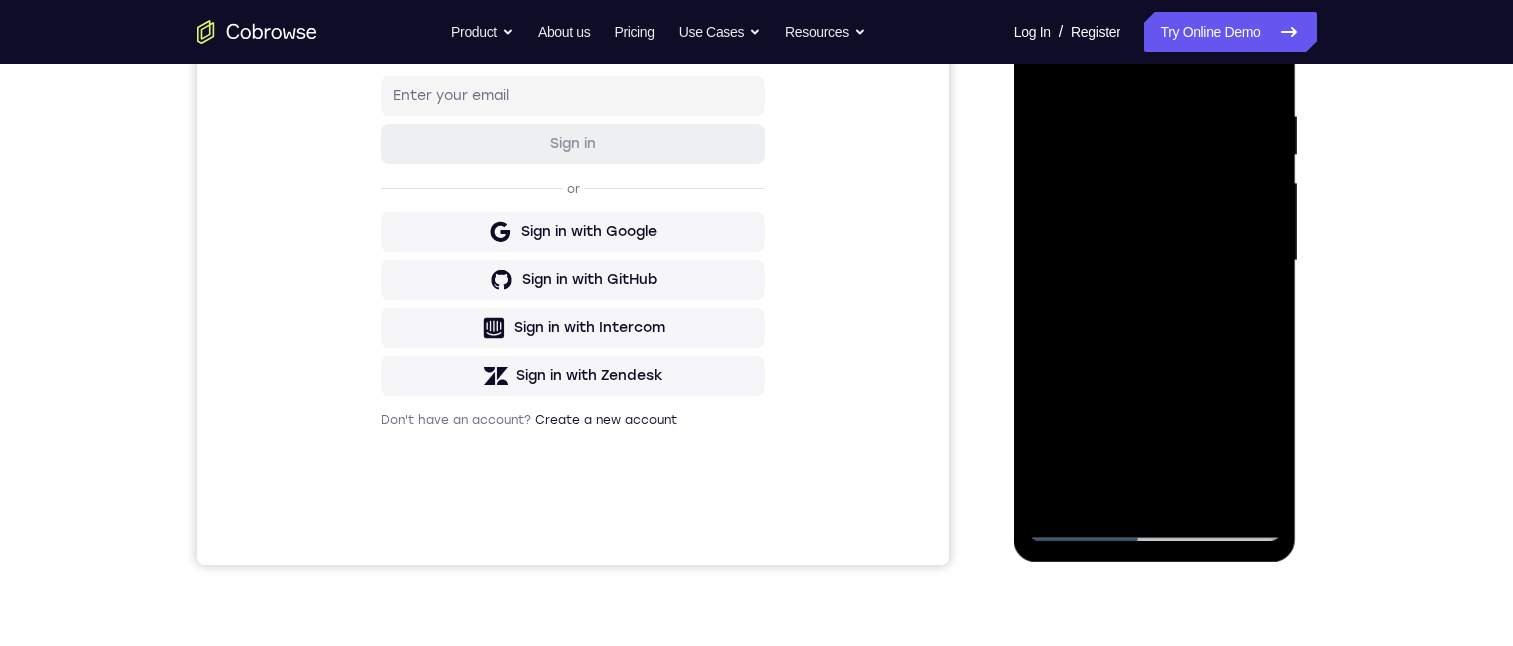 drag, startPoint x: 1203, startPoint y: 155, endPoint x: 1152, endPoint y: 219, distance: 81.8352 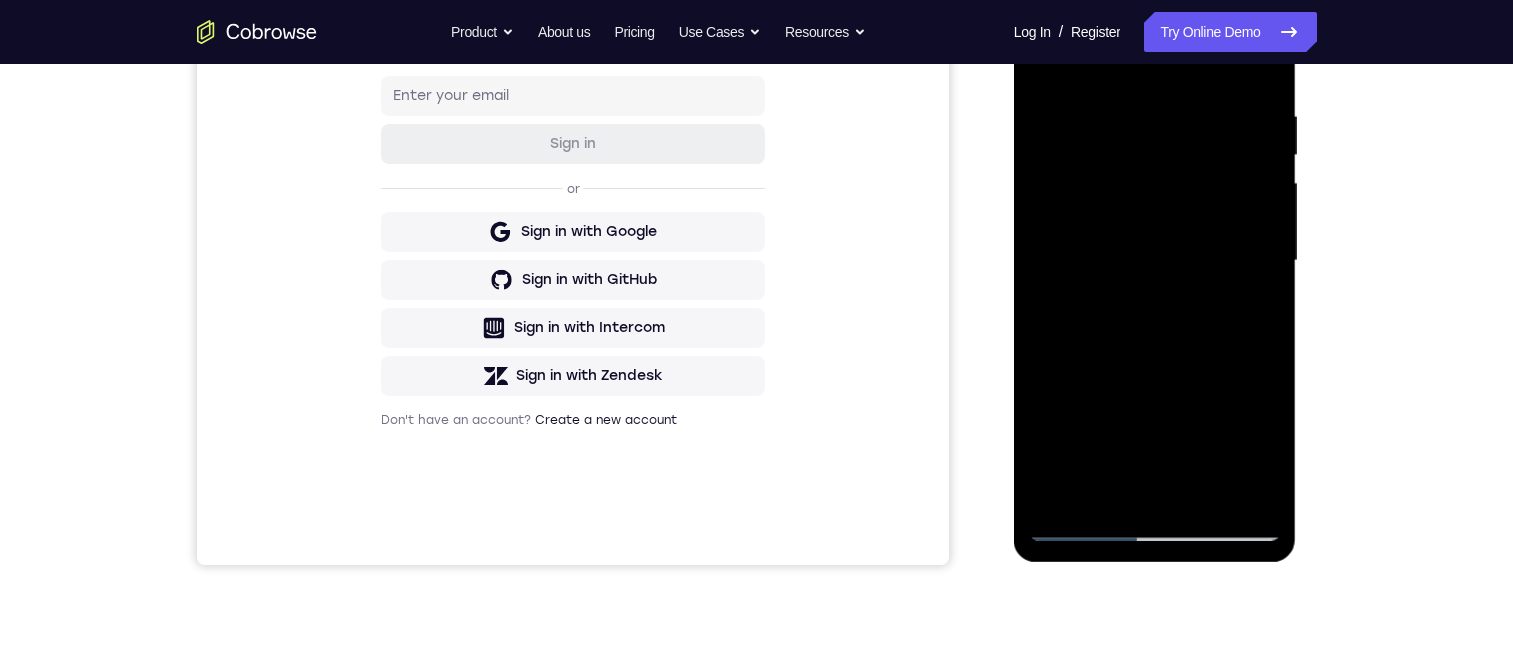 click at bounding box center (1155, 261) 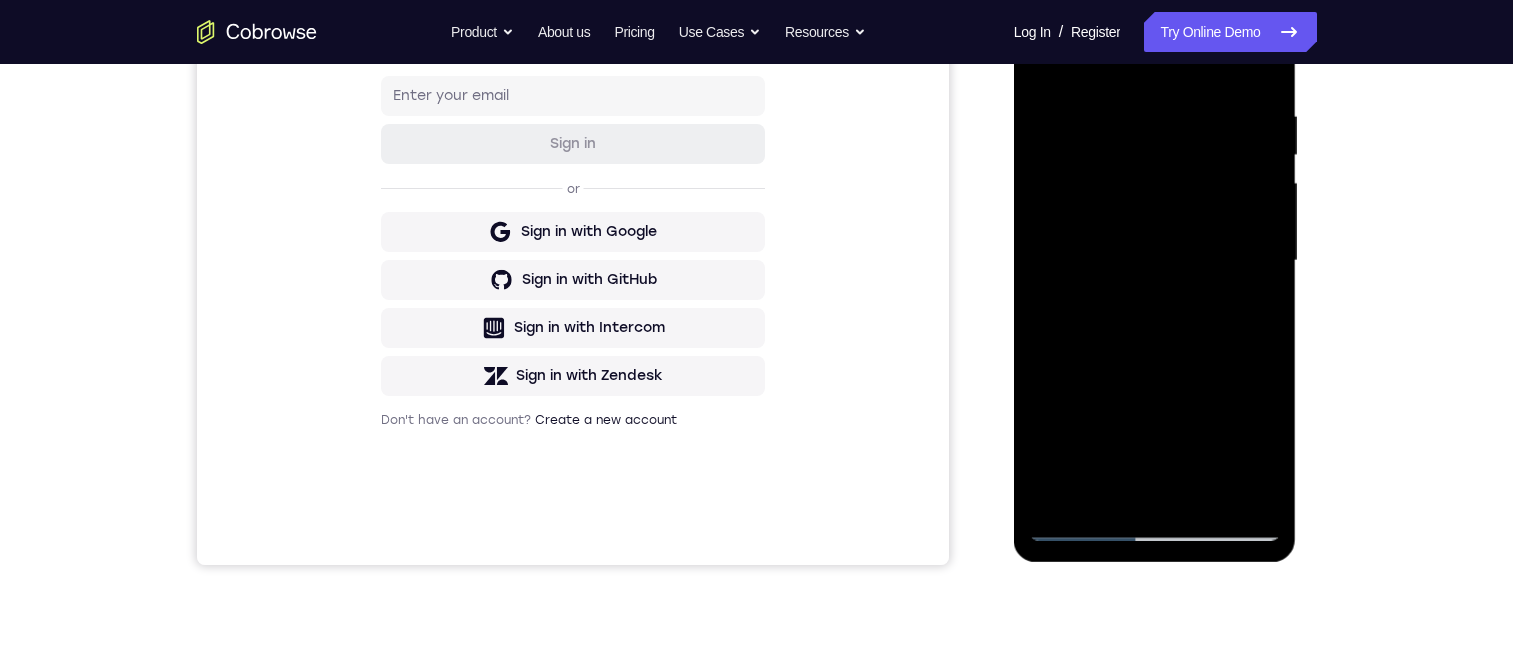 click at bounding box center [1155, 261] 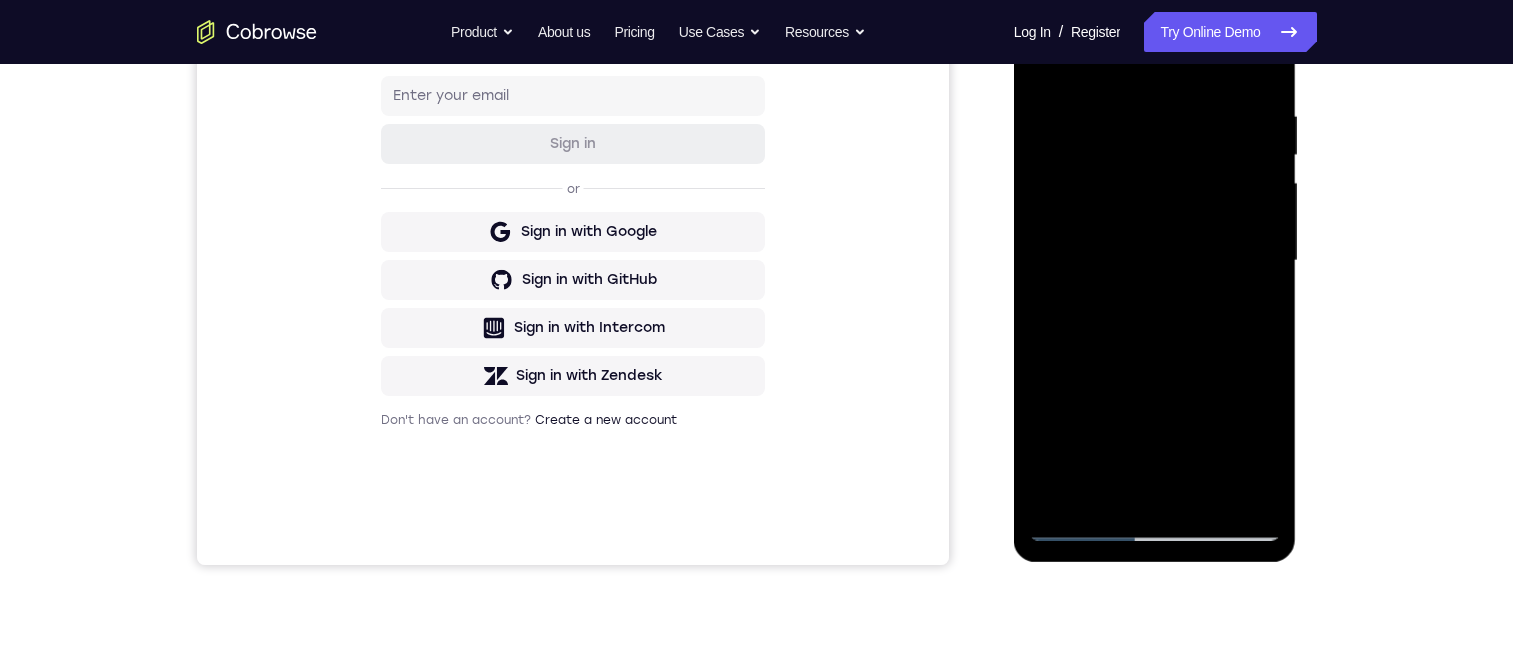 drag, startPoint x: 1252, startPoint y: 537, endPoint x: 1196, endPoint y: 186, distance: 355.43918 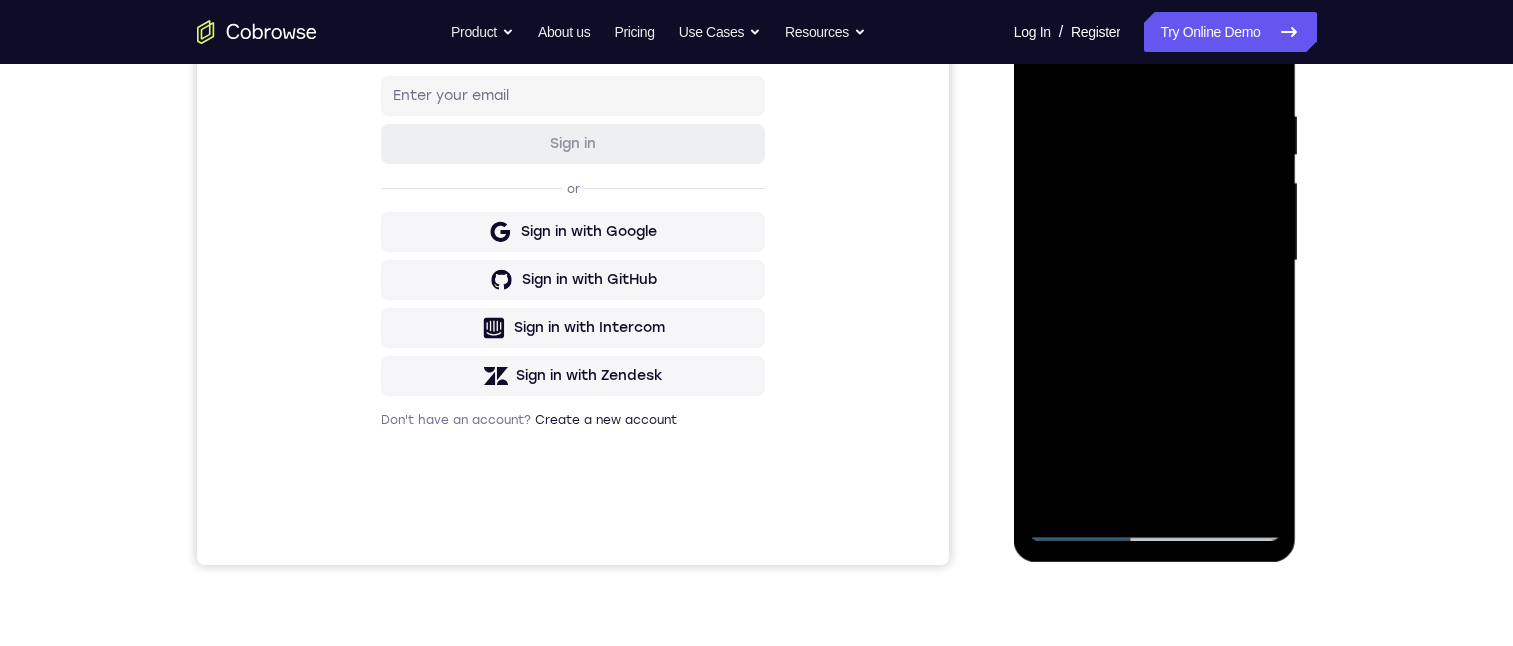 drag, startPoint x: 1132, startPoint y: 102, endPoint x: 1266, endPoint y: 304, distance: 242.40462 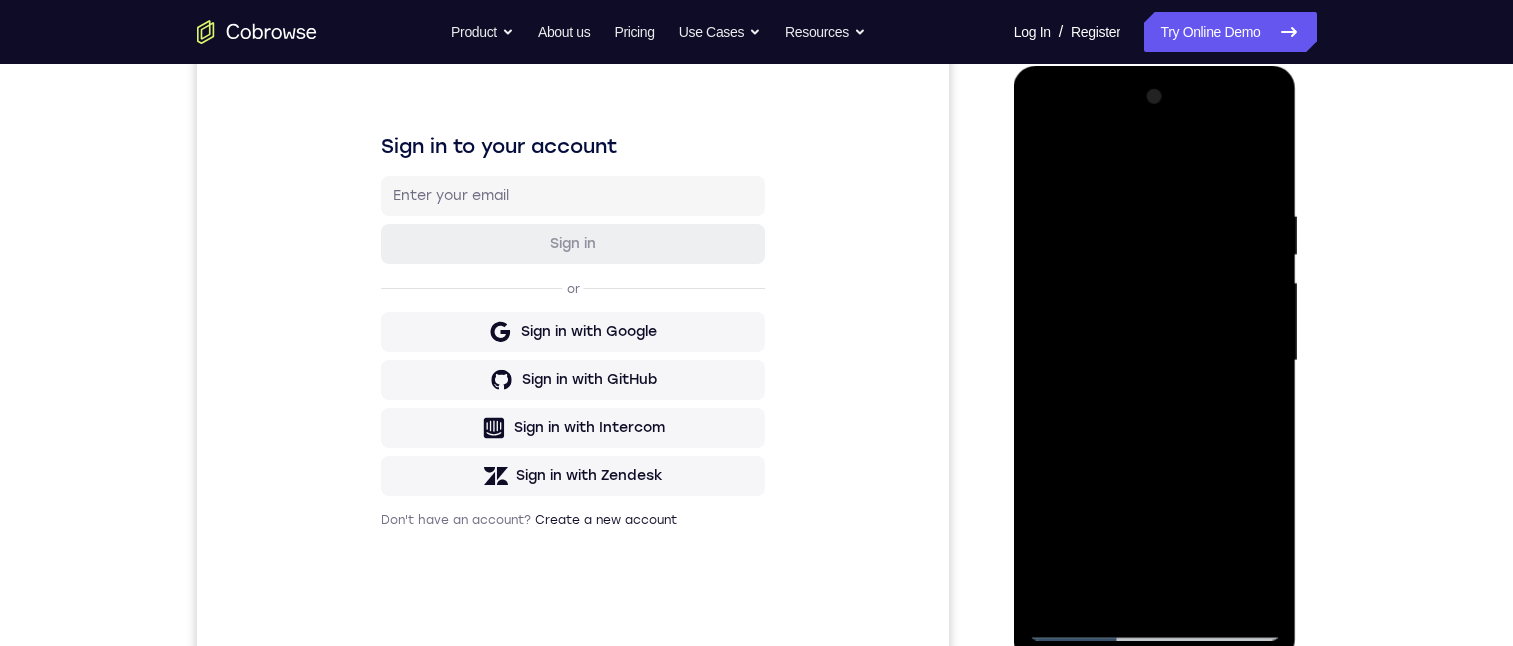 click at bounding box center (1155, 361) 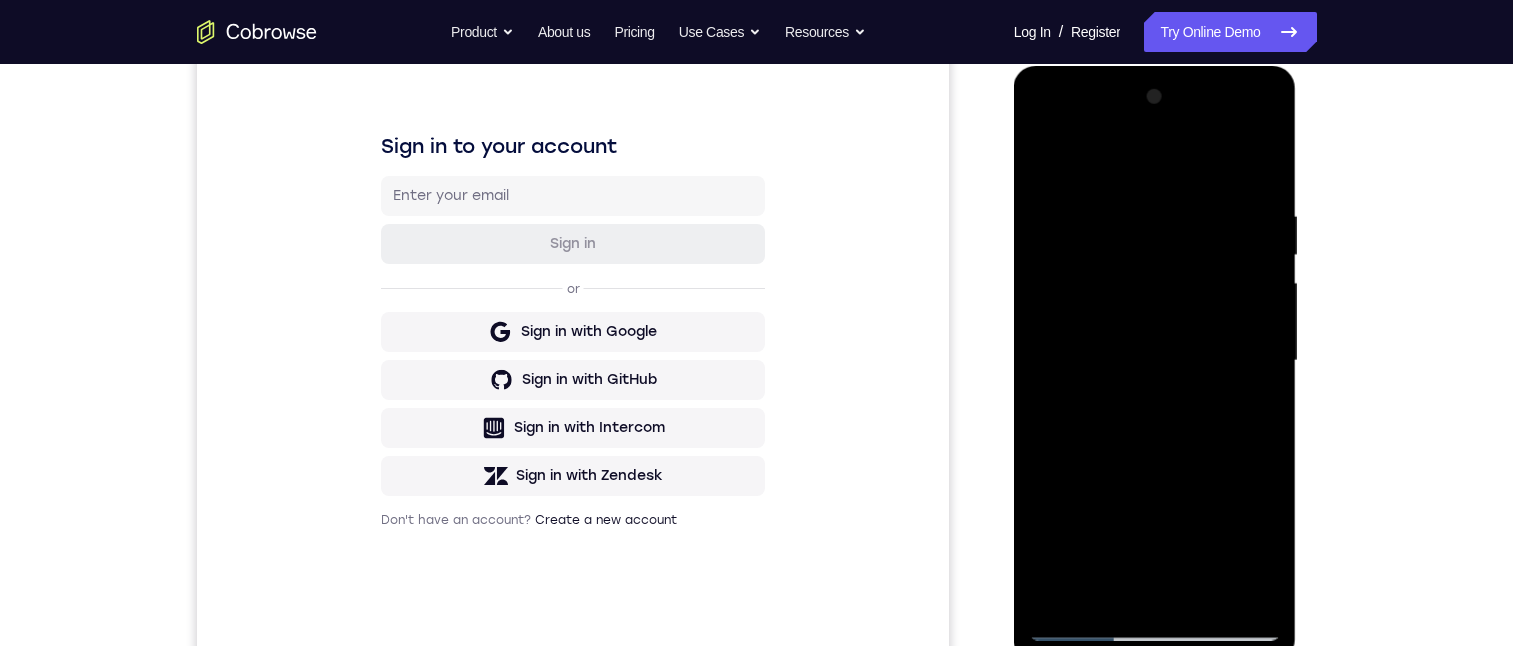 click at bounding box center (1155, 361) 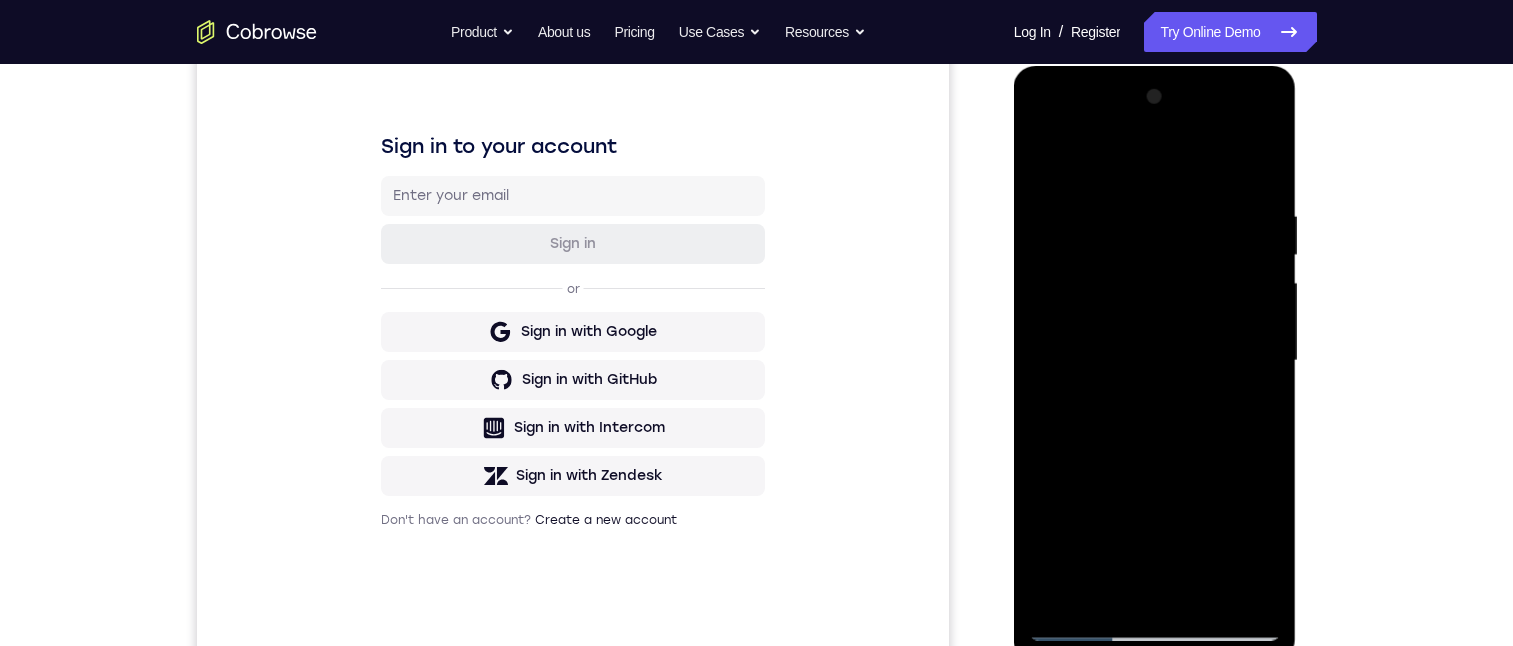 click at bounding box center [1155, 361] 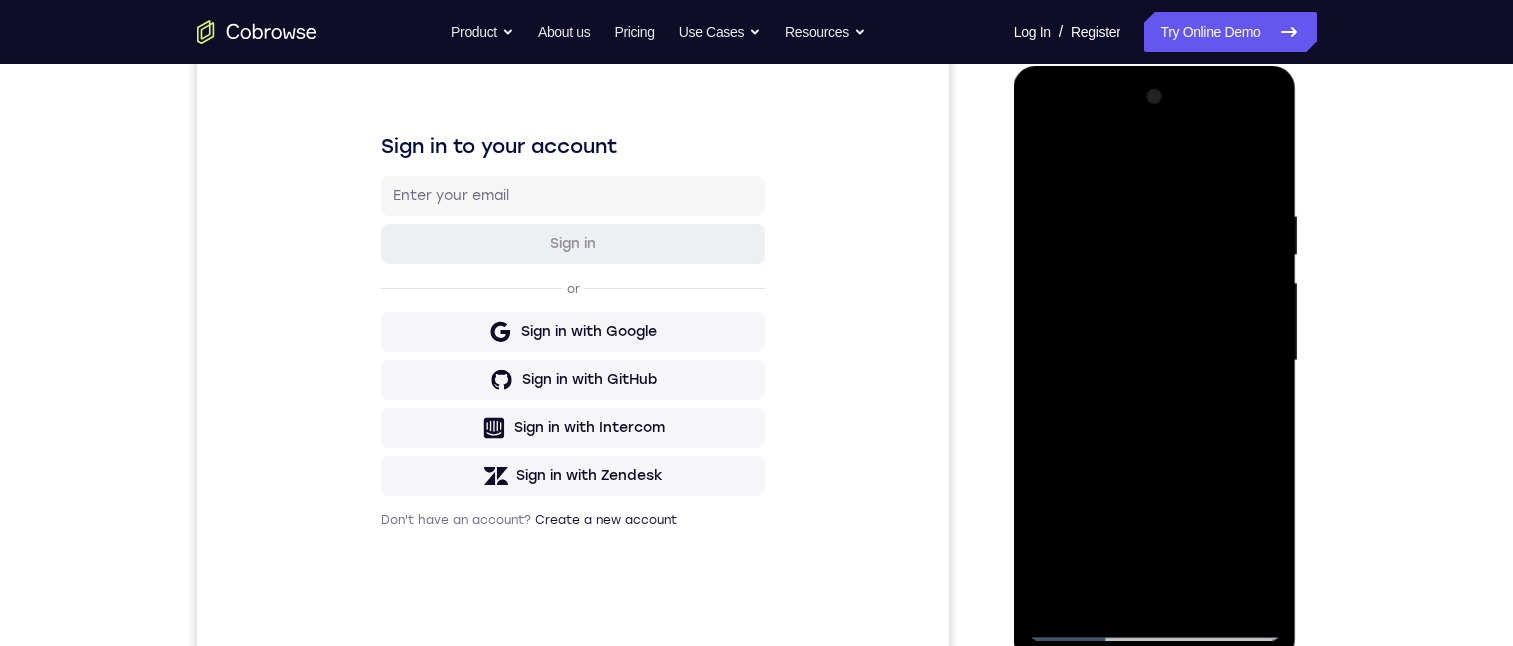 click at bounding box center [1155, 361] 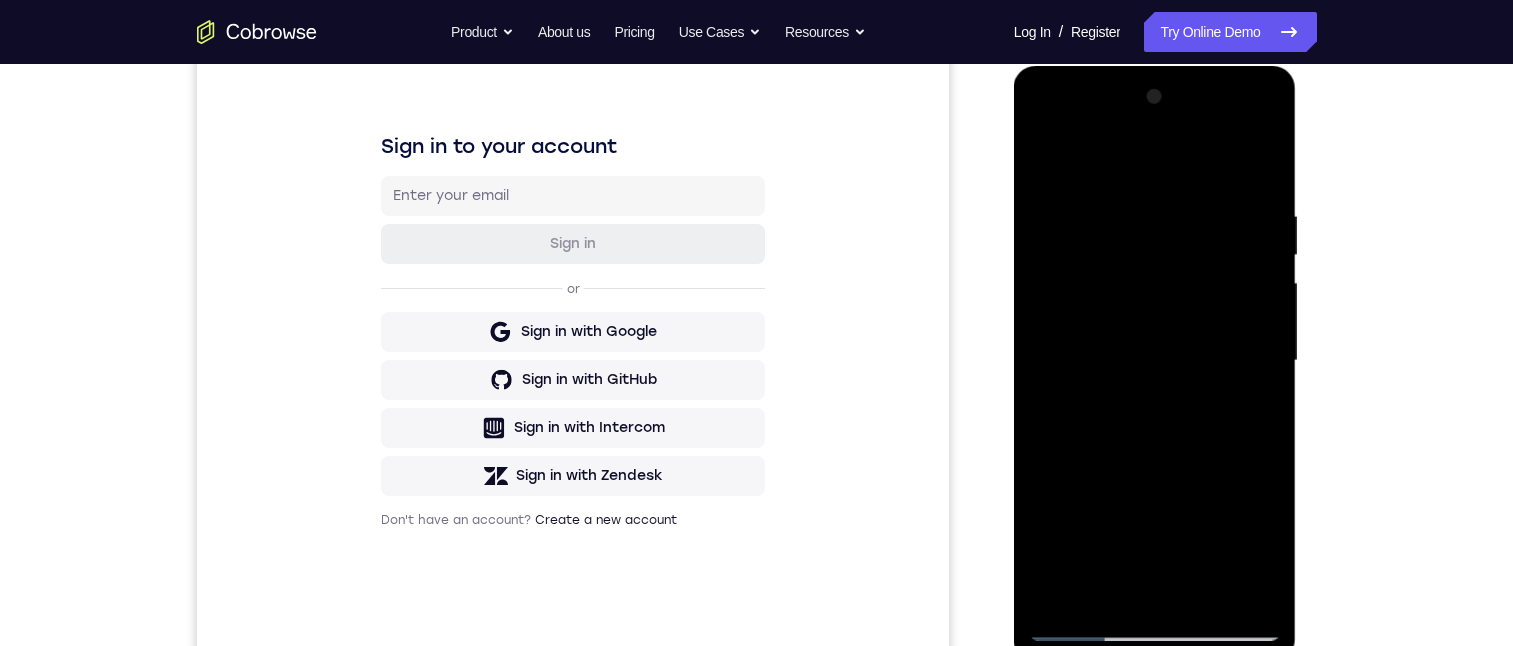 click at bounding box center [1155, 361] 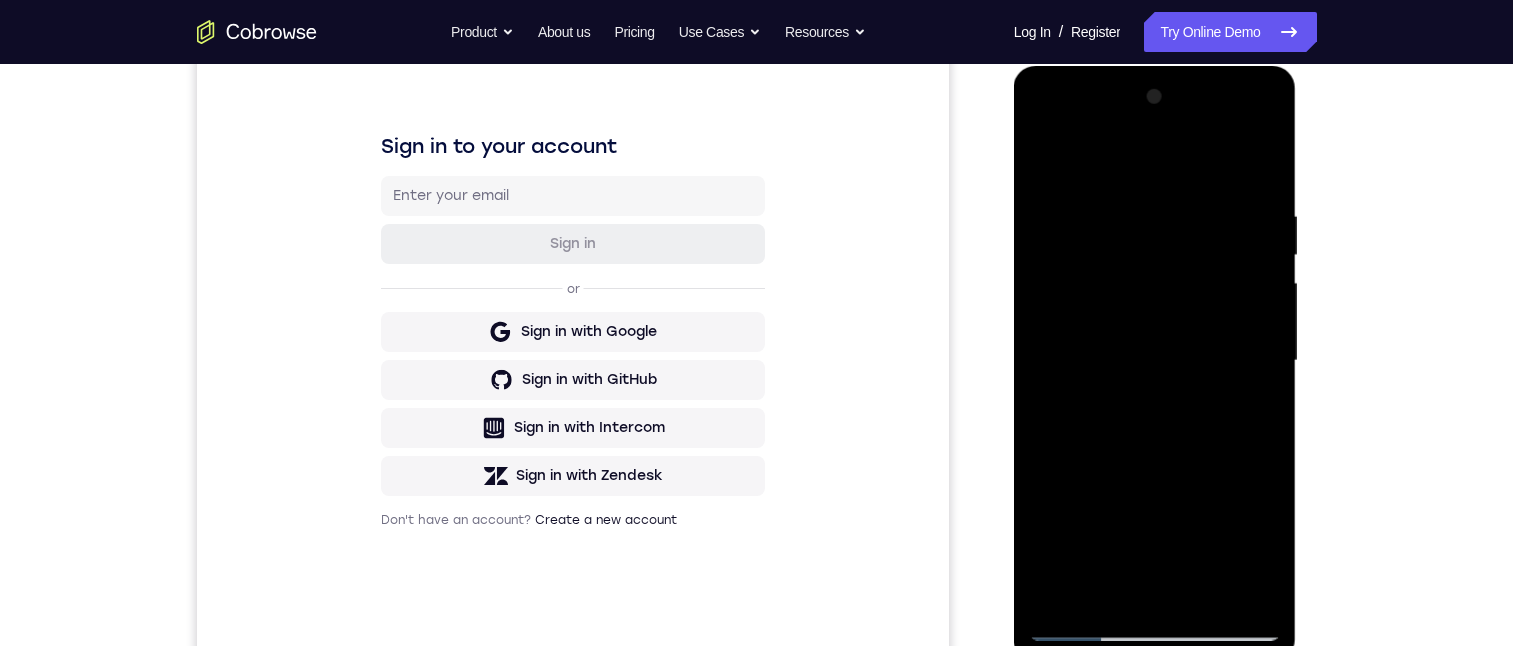 drag, startPoint x: 1206, startPoint y: 223, endPoint x: 1084, endPoint y: 238, distance: 122.91867 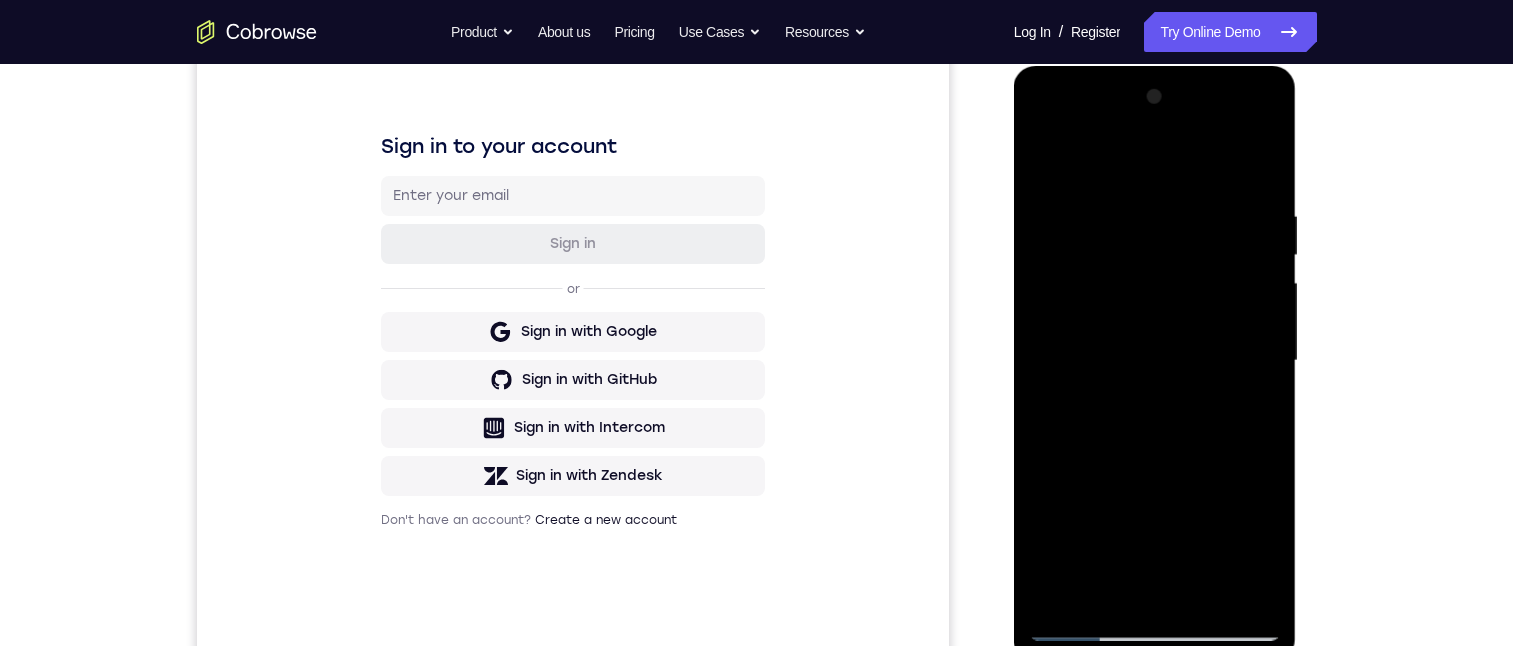 click at bounding box center (1155, 361) 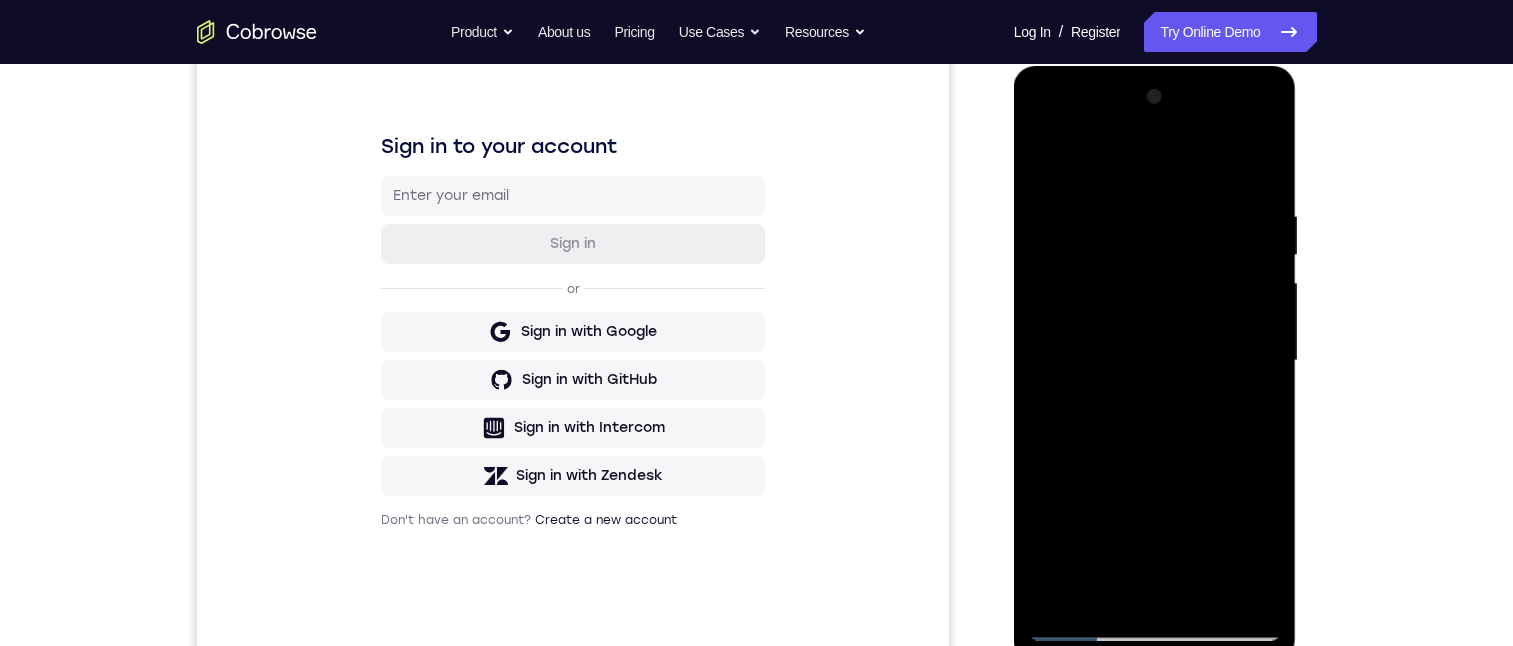 click at bounding box center (1155, 361) 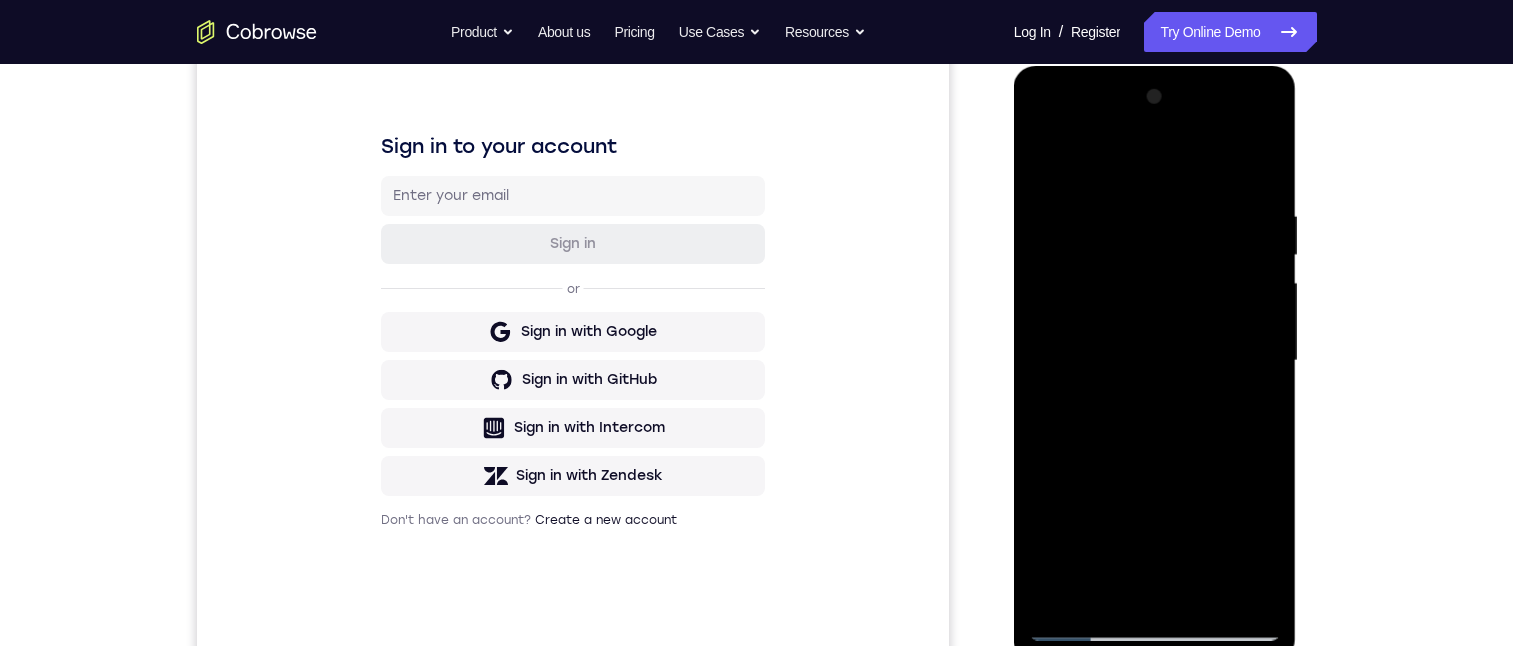 click at bounding box center [1155, 361] 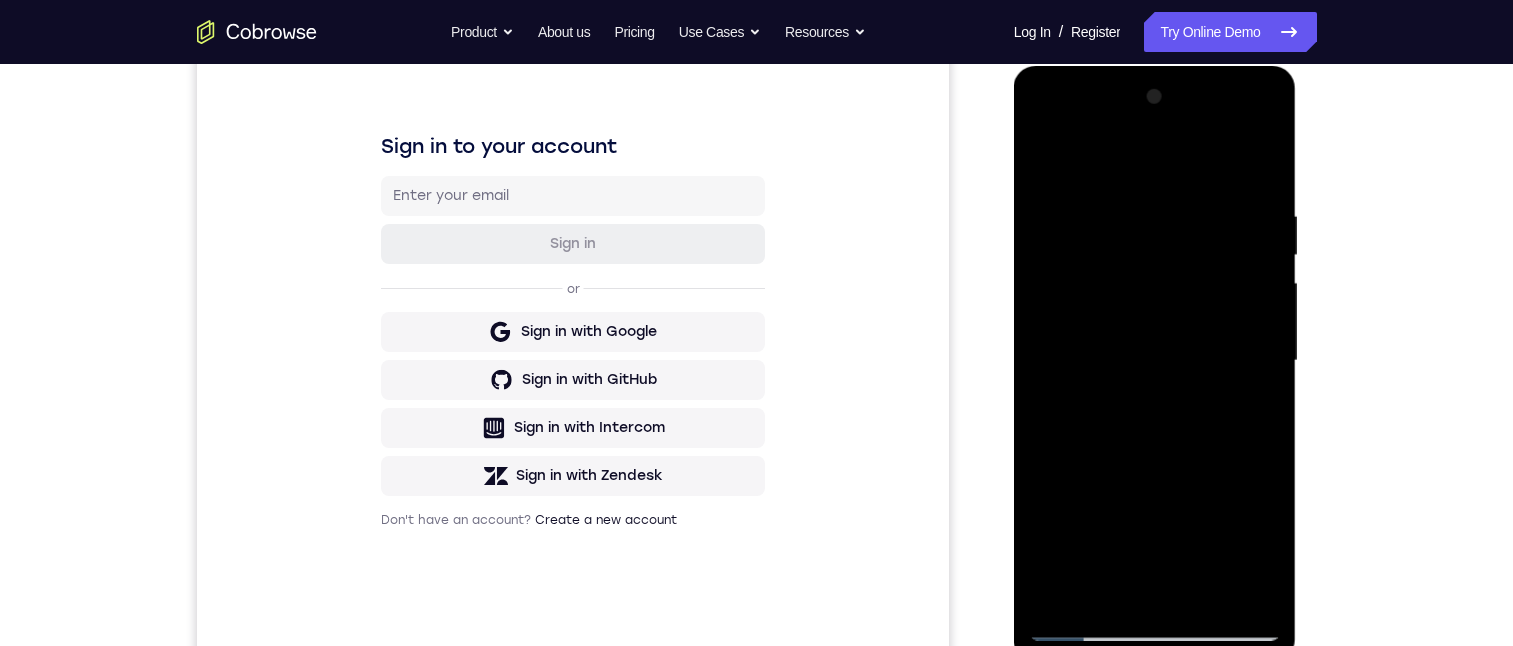 click at bounding box center (1155, 361) 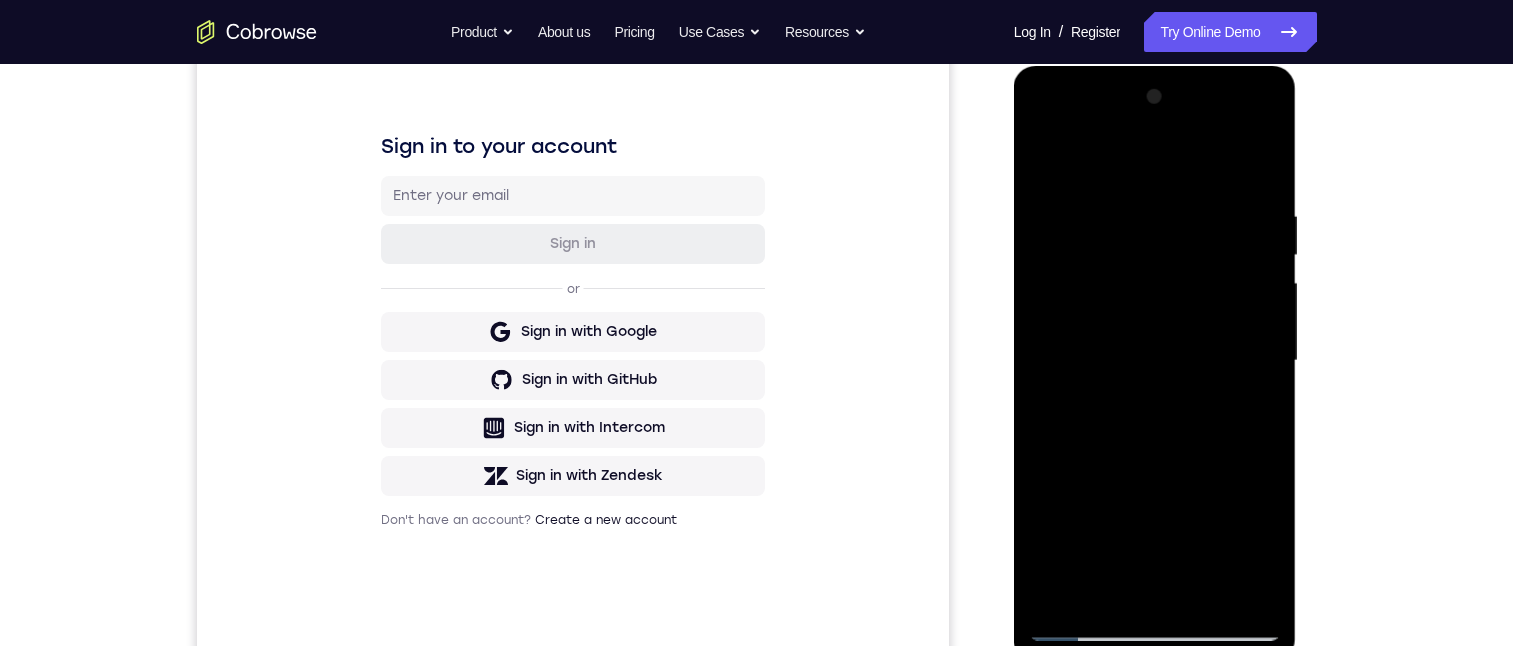 drag, startPoint x: 1216, startPoint y: 439, endPoint x: 1184, endPoint y: 183, distance: 257.99225 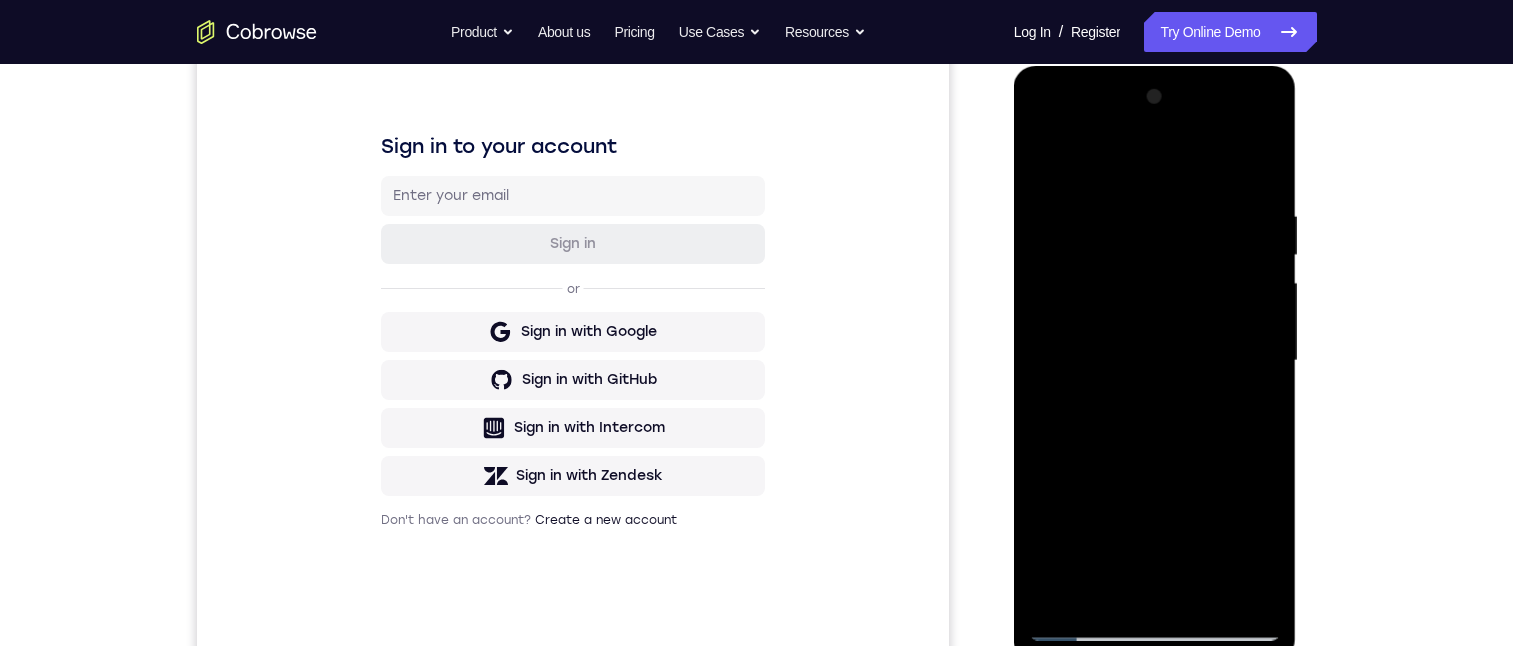 drag, startPoint x: 1204, startPoint y: 432, endPoint x: 1135, endPoint y: 145, distance: 295.17792 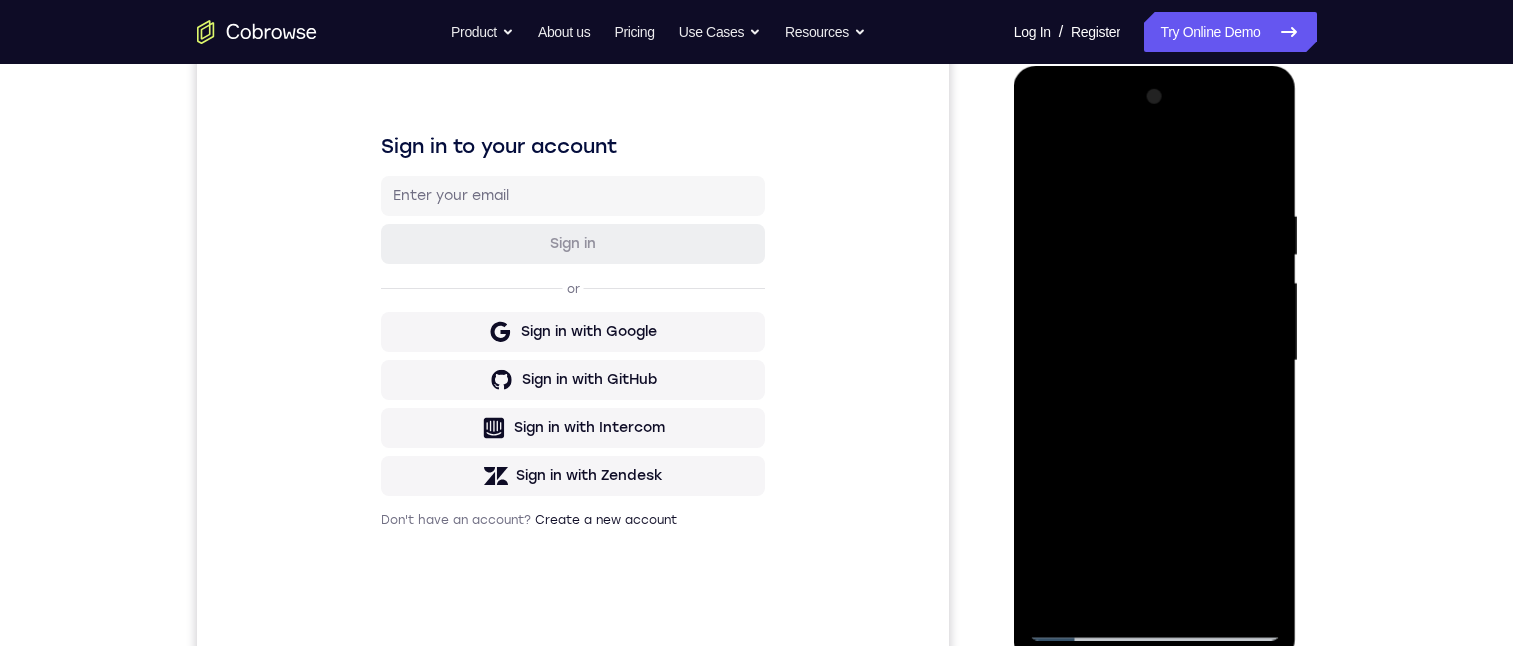 click at bounding box center (1155, 361) 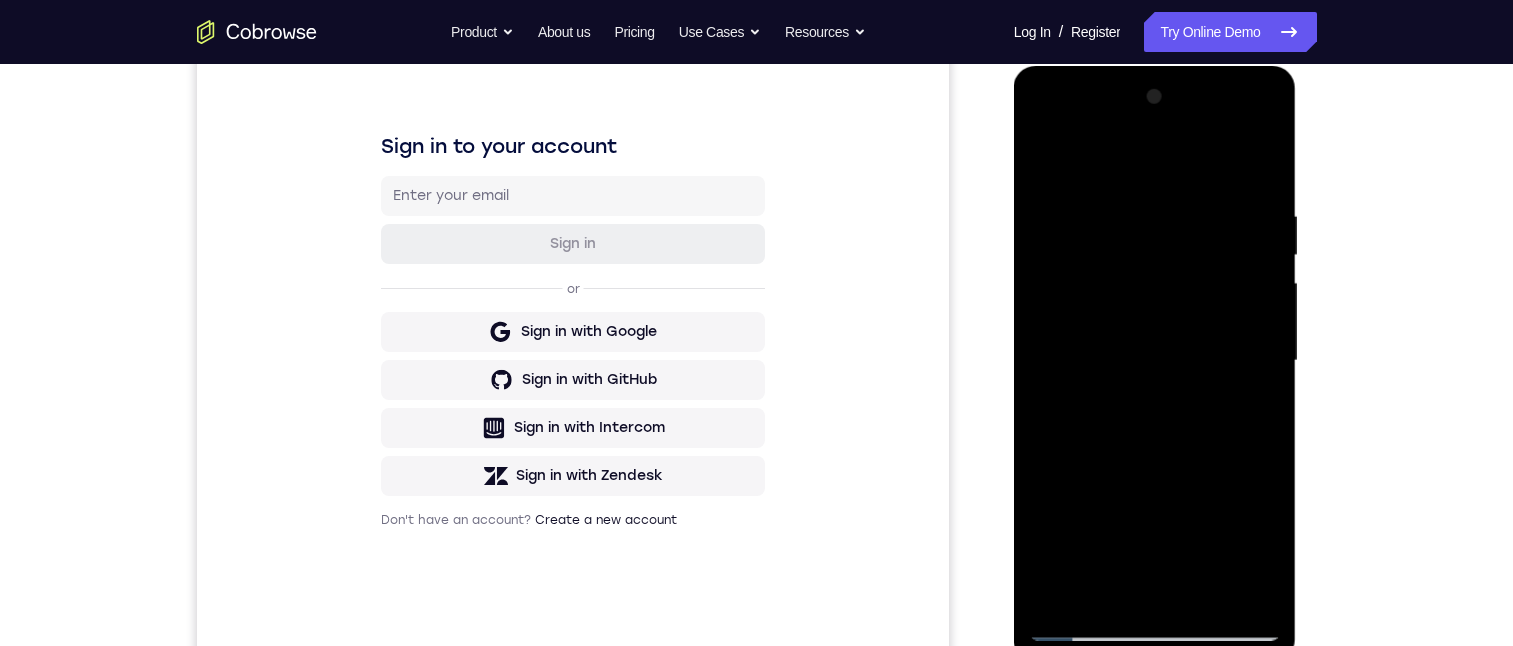 click at bounding box center [1155, 361] 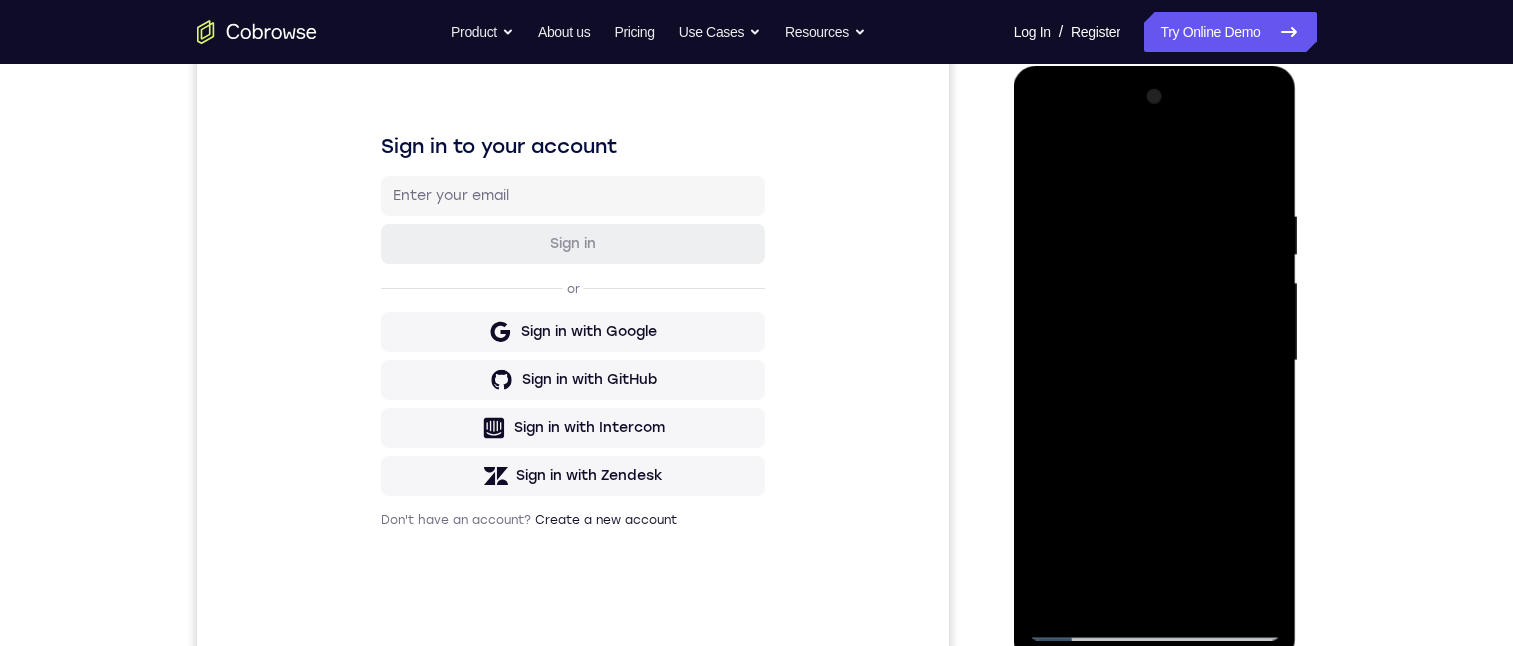 drag, startPoint x: 1212, startPoint y: 460, endPoint x: 1195, endPoint y: 207, distance: 253.5705 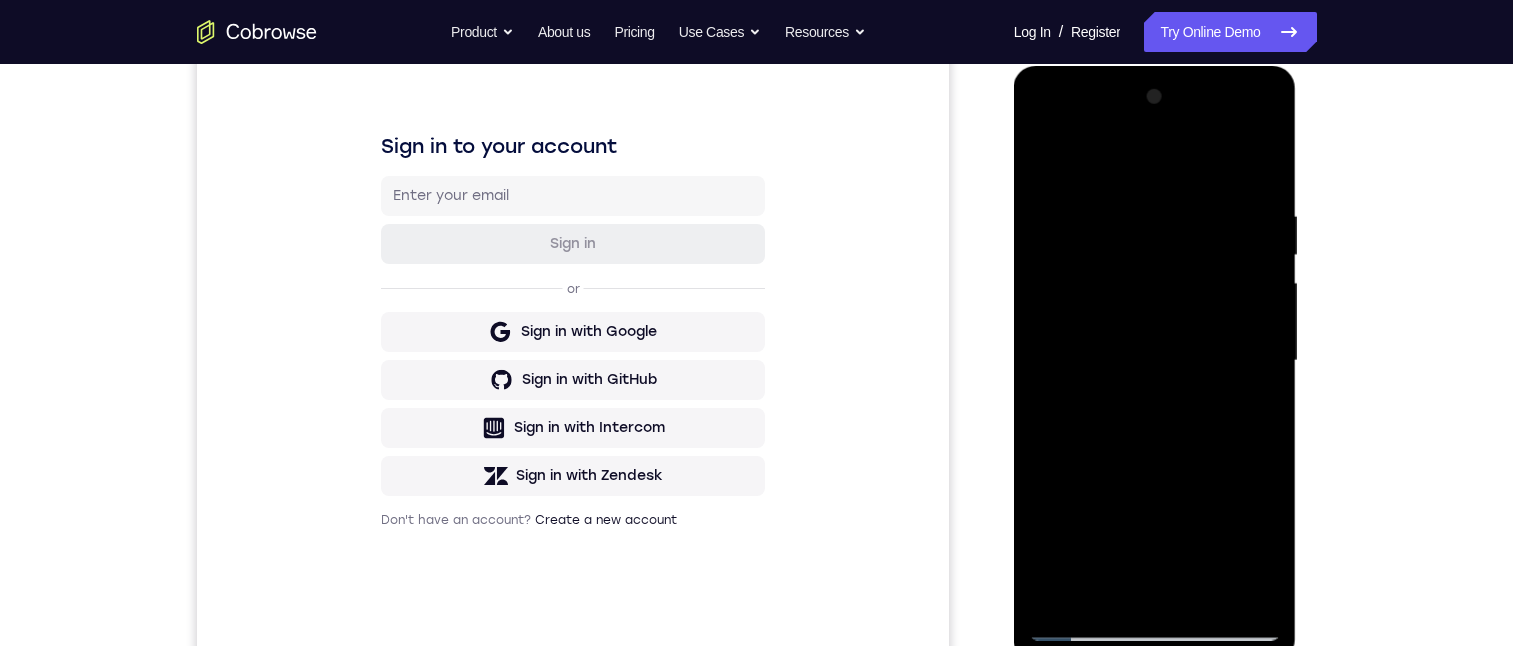 drag, startPoint x: 1212, startPoint y: 452, endPoint x: 1181, endPoint y: 155, distance: 298.61346 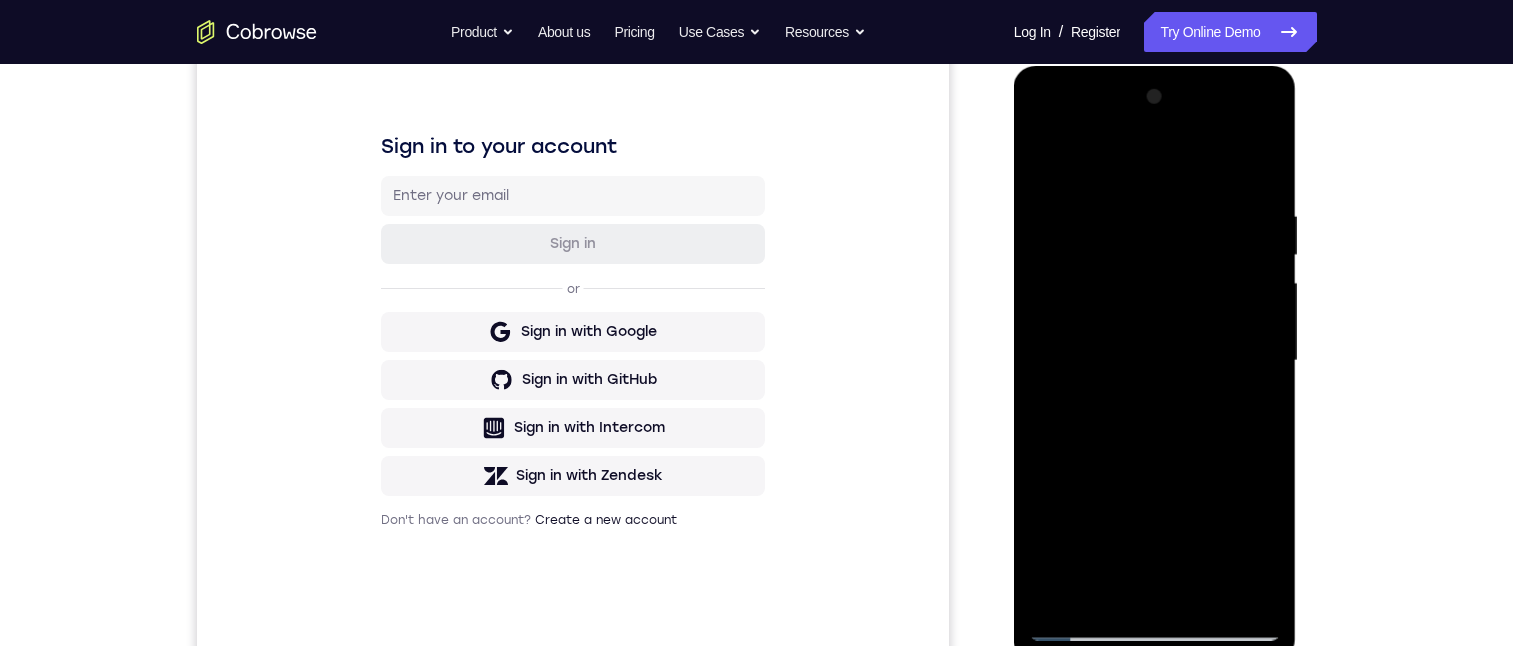 click at bounding box center (1155, 361) 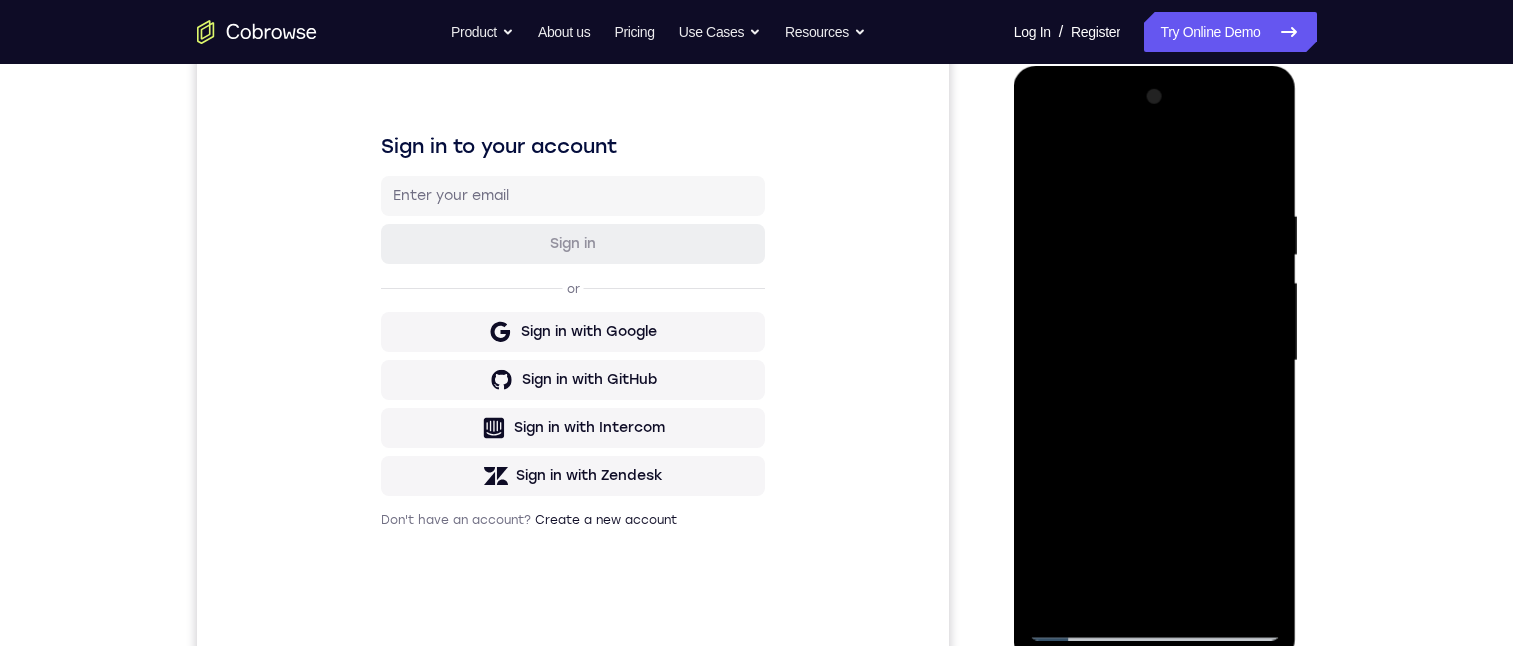 drag, startPoint x: 1185, startPoint y: 171, endPoint x: 1172, endPoint y: 146, distance: 28.178005 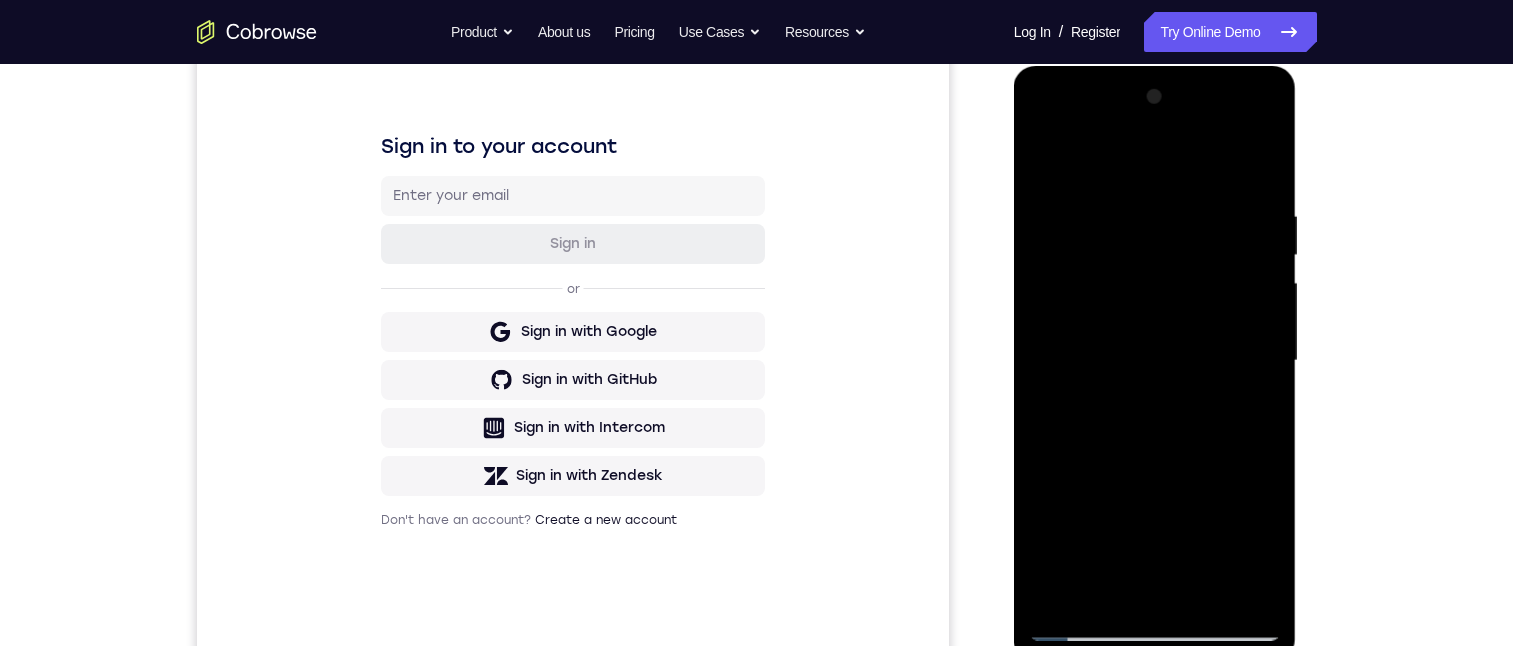 drag, startPoint x: 1155, startPoint y: 238, endPoint x: 1124, endPoint y: 157, distance: 86.72946 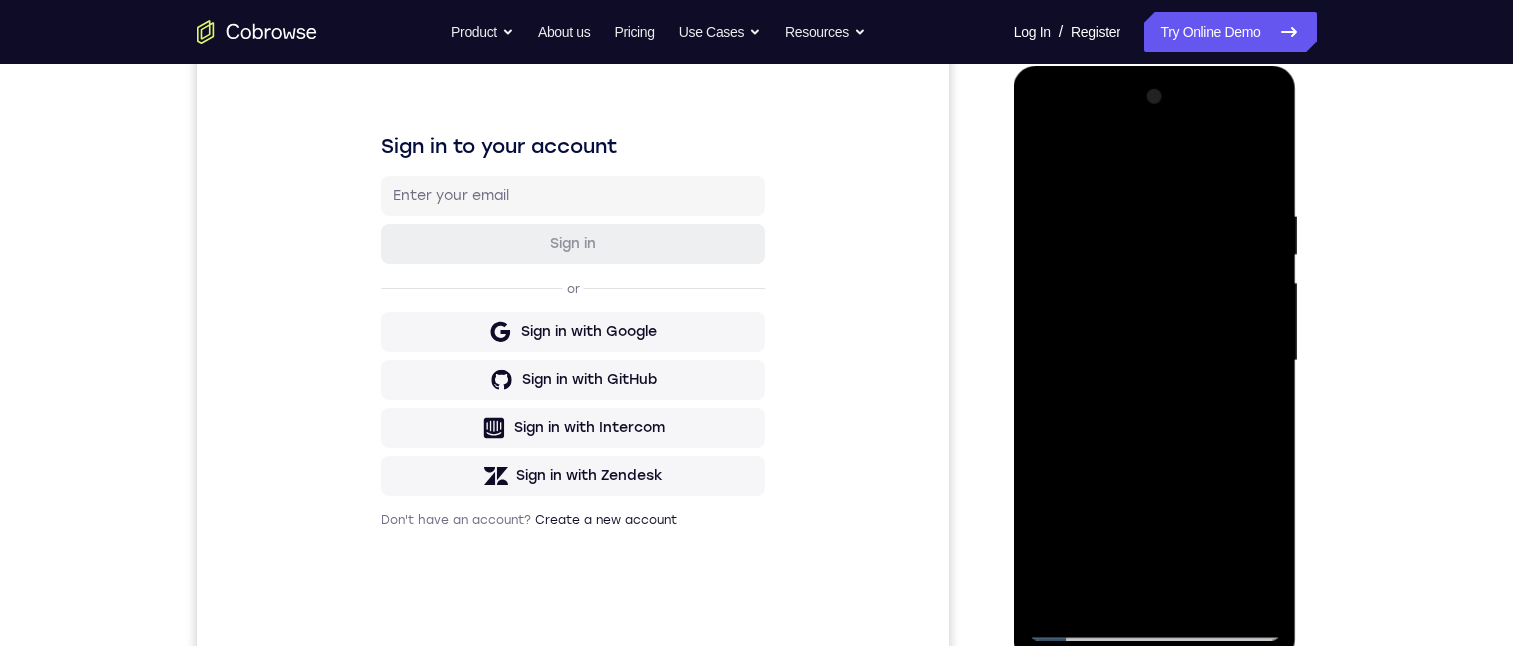 click at bounding box center (1155, 361) 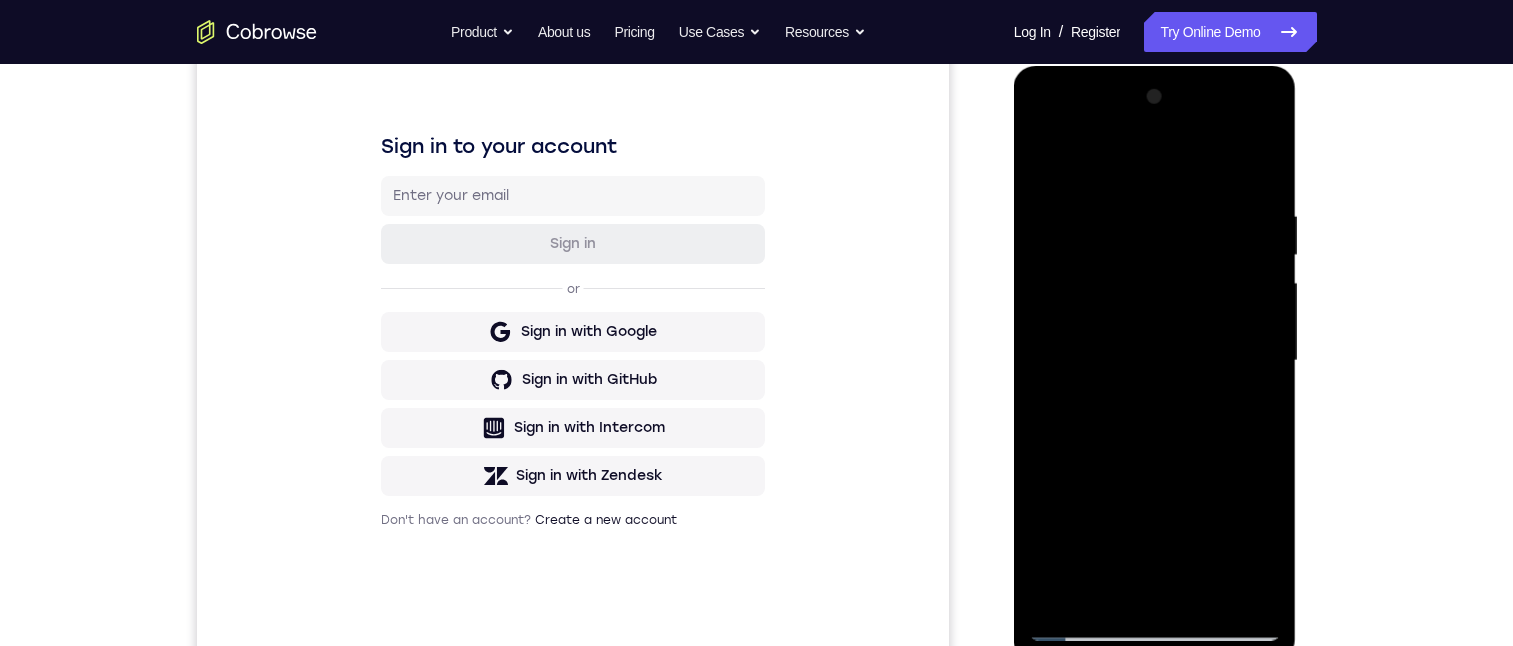 click at bounding box center (1155, 361) 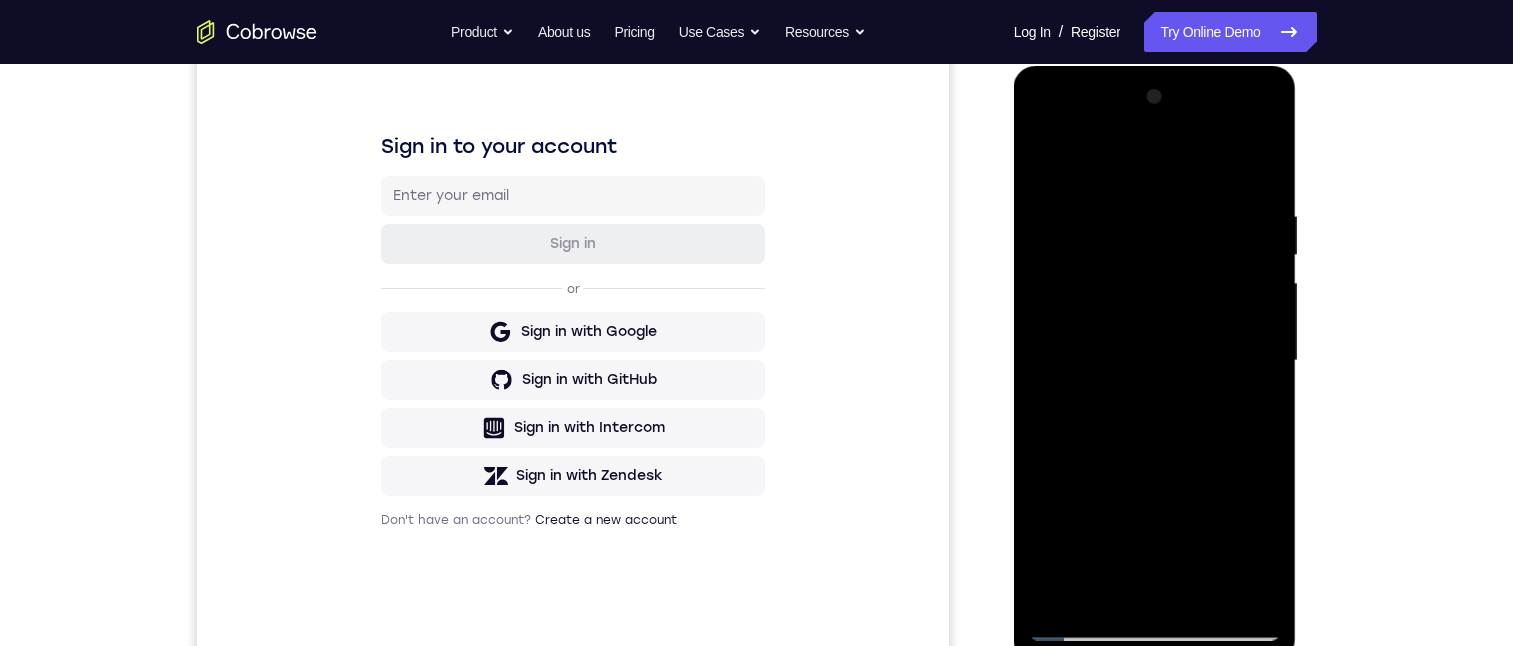click at bounding box center [1155, 361] 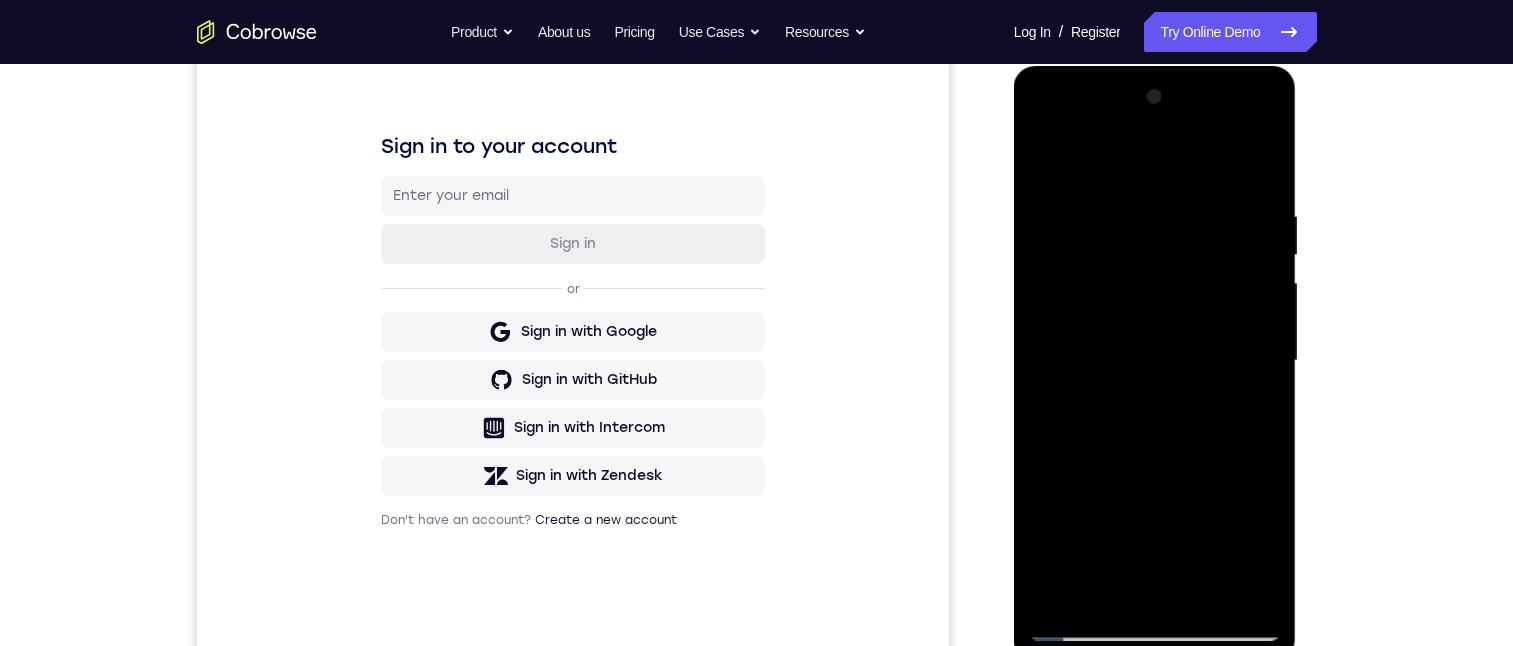 drag, startPoint x: 1192, startPoint y: 390, endPoint x: 1193, endPoint y: 282, distance: 108.00463 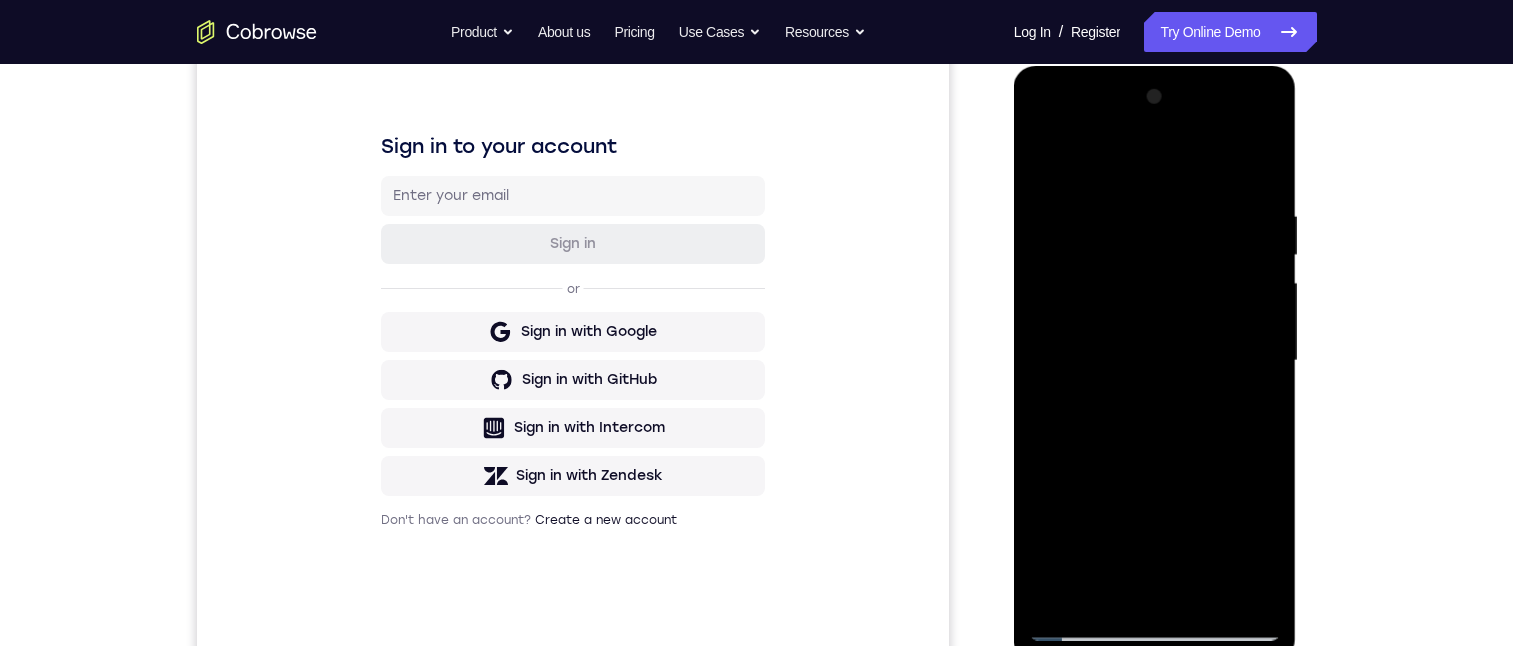 drag, startPoint x: 1184, startPoint y: 451, endPoint x: 1202, endPoint y: 362, distance: 90.80198 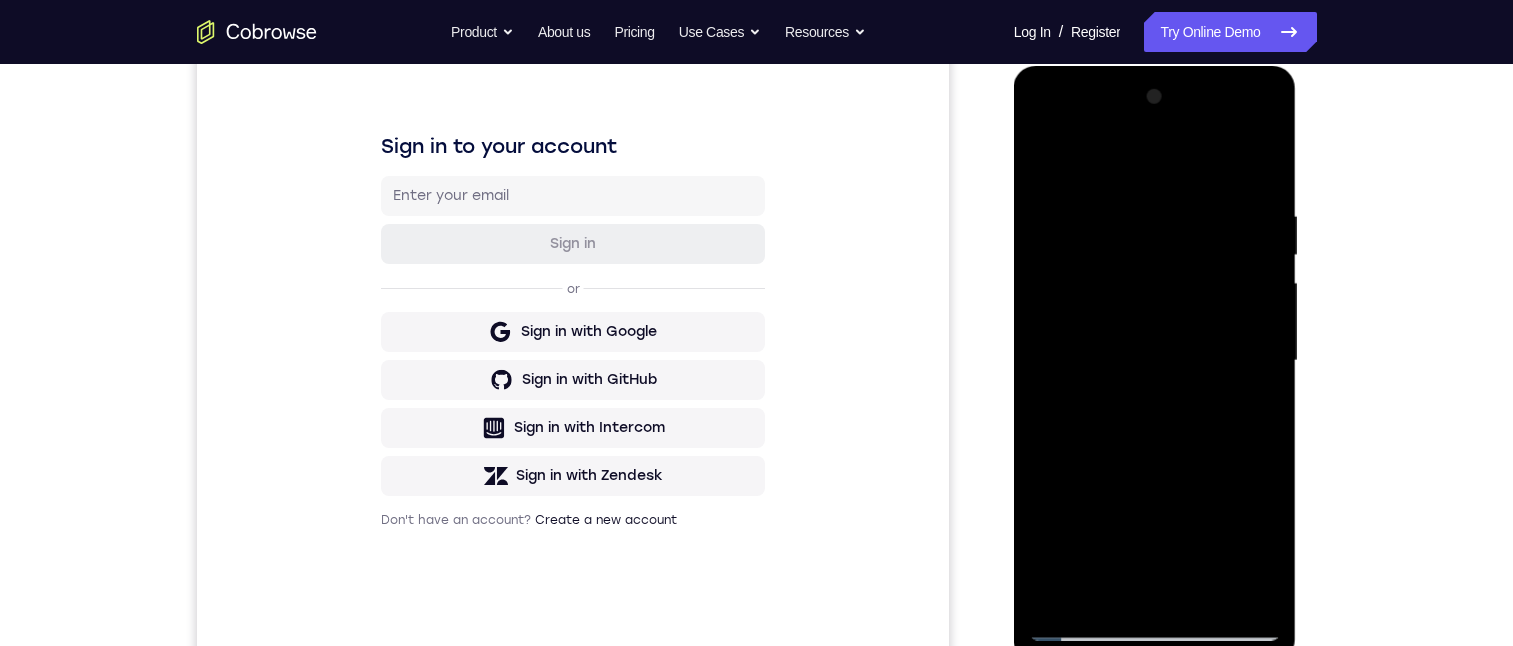 drag, startPoint x: 1174, startPoint y: 494, endPoint x: 1219, endPoint y: 185, distance: 312.25952 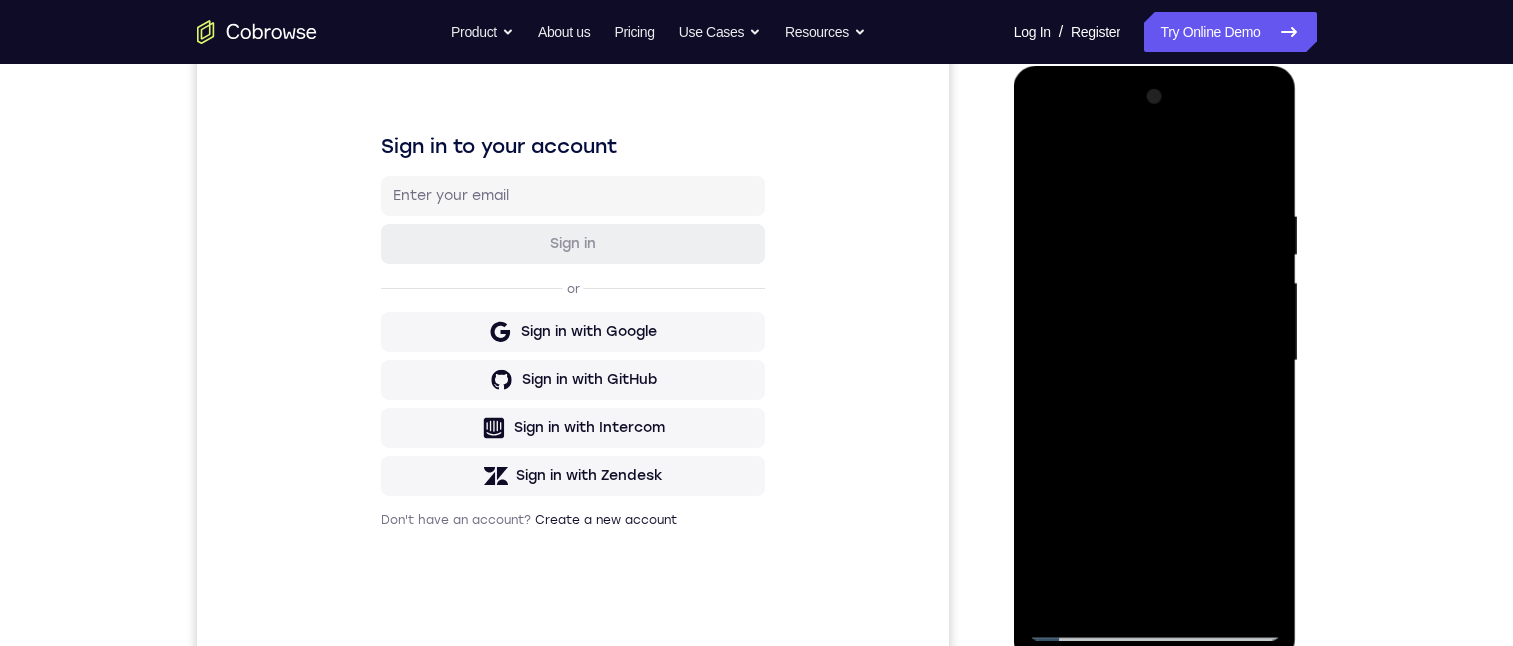 click at bounding box center [1155, 361] 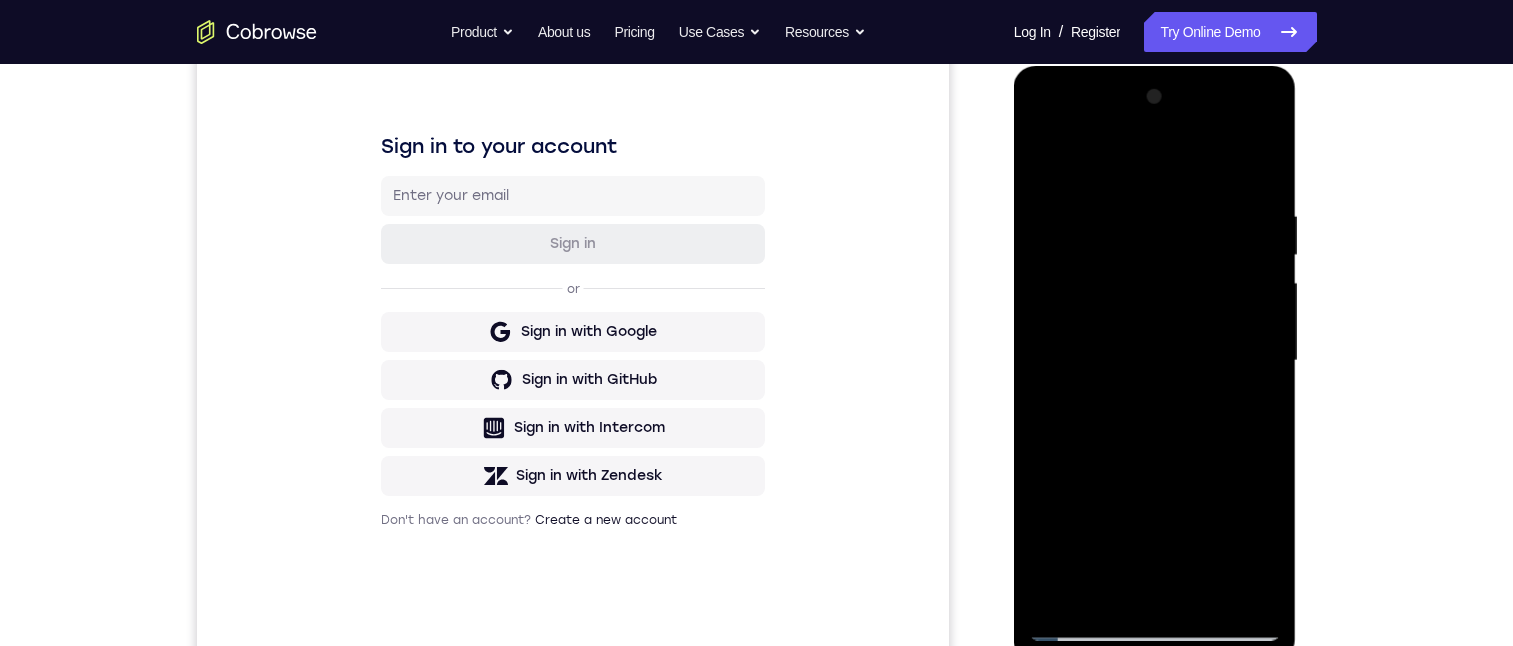 drag, startPoint x: 1362, startPoint y: 698, endPoint x: 1296, endPoint y: 550, distance: 162.04938 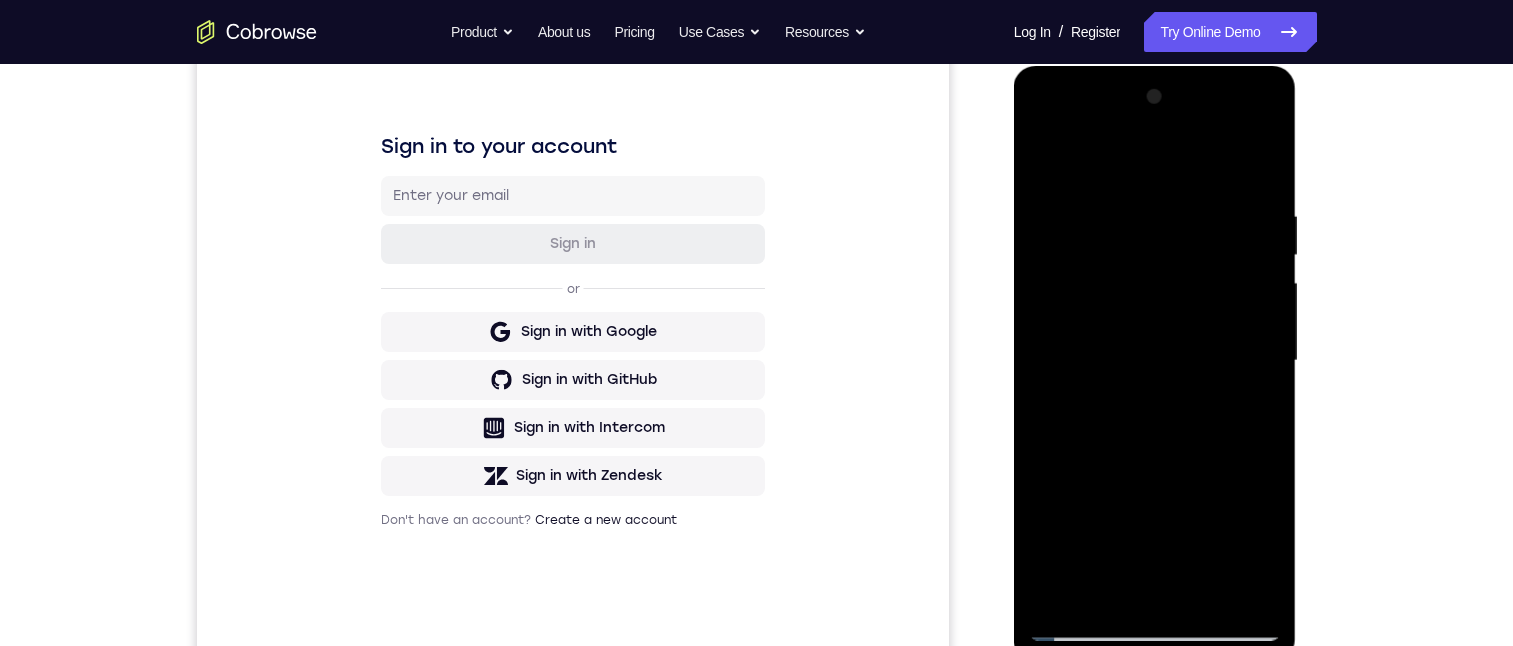 click at bounding box center [1155, 361] 